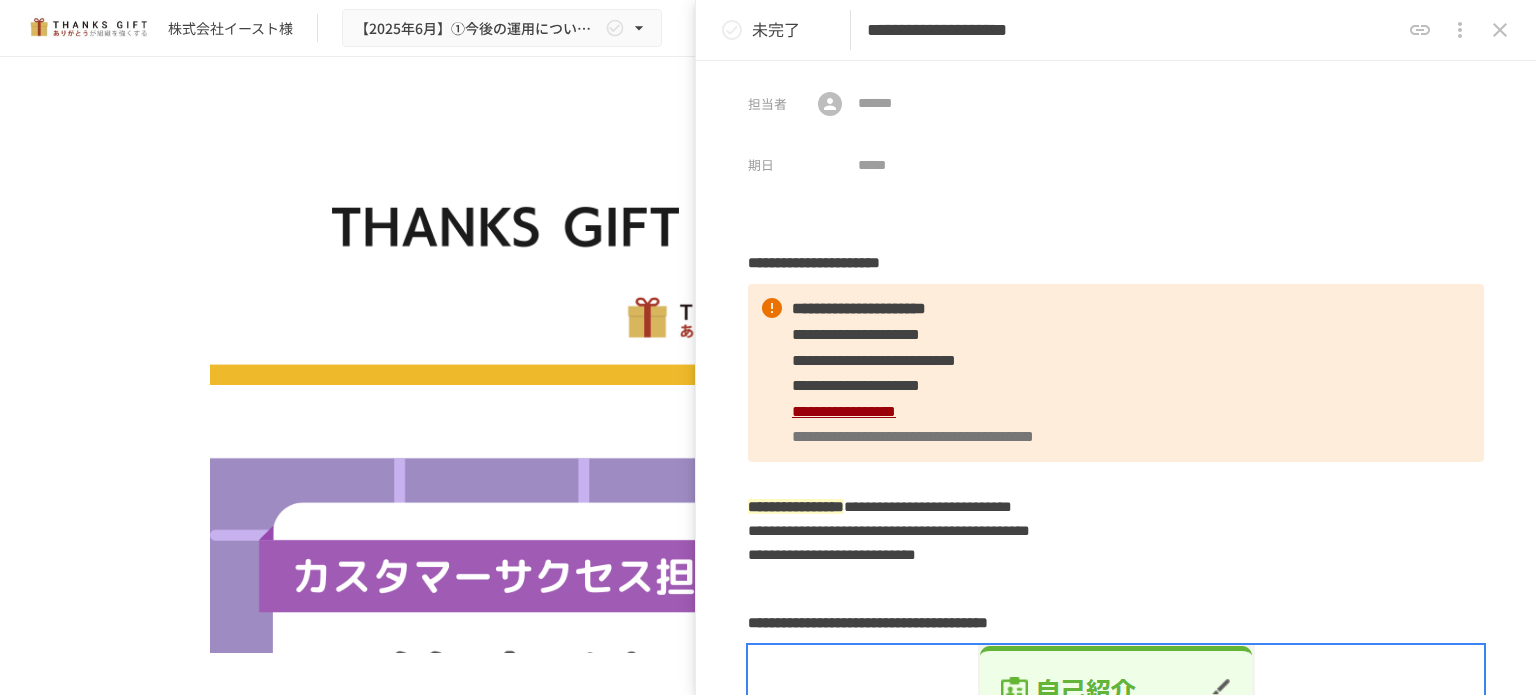 scroll, scrollTop: 0, scrollLeft: 0, axis: both 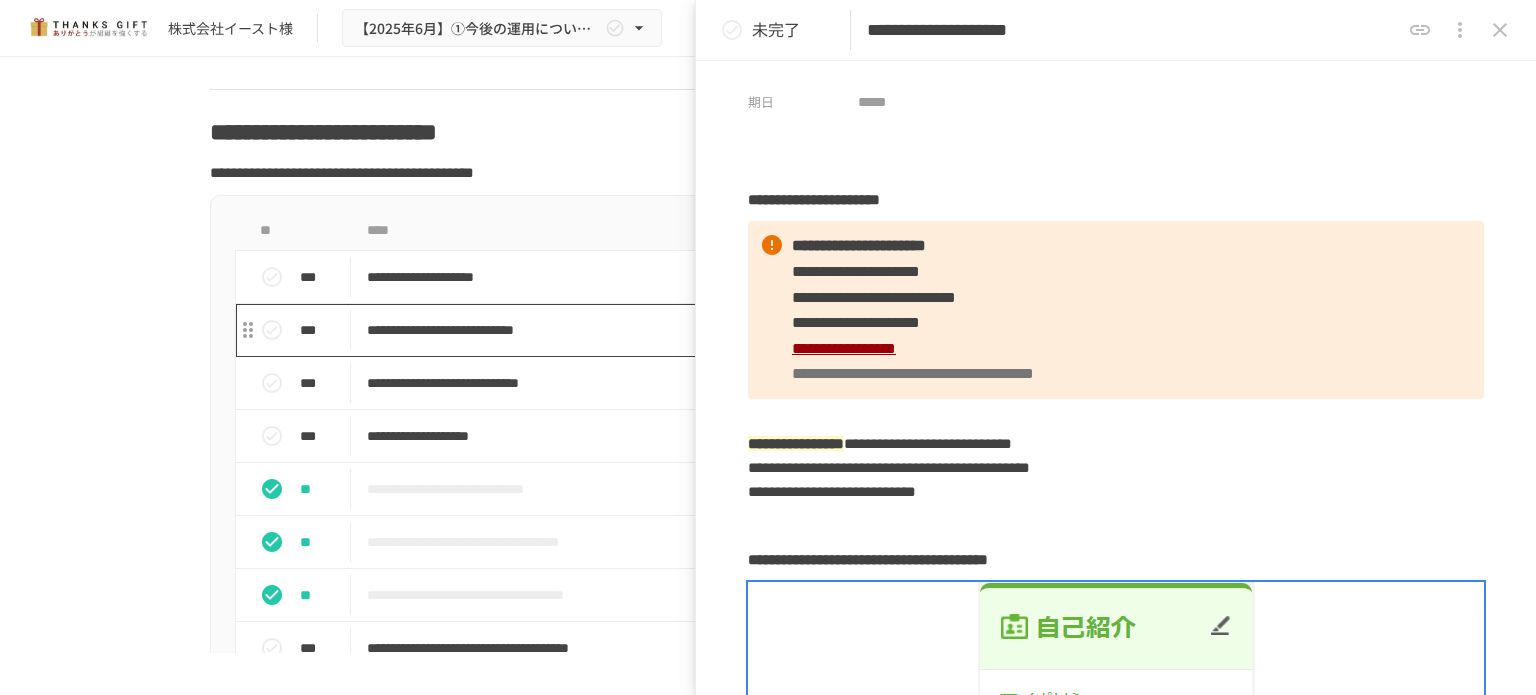 click on "**********" at bounding box center (726, 330) 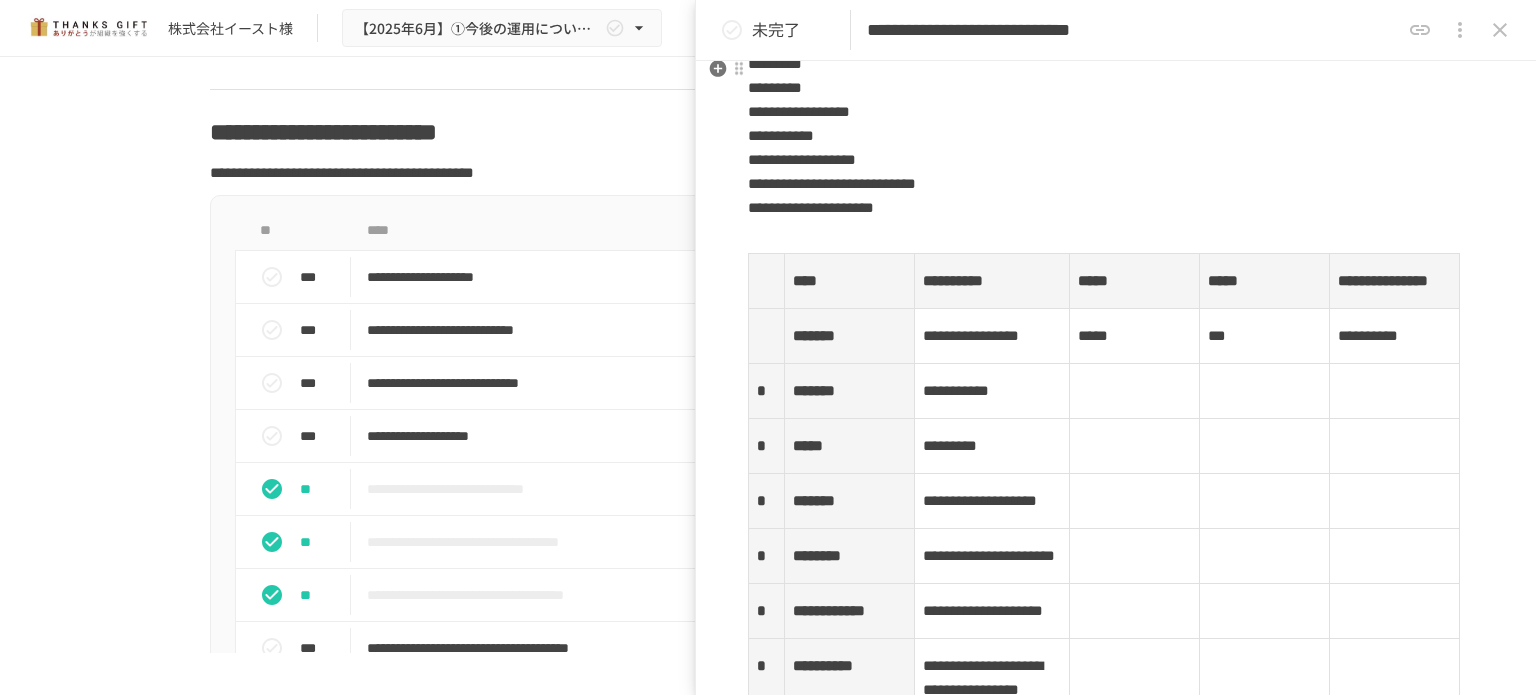 scroll, scrollTop: 2865, scrollLeft: 0, axis: vertical 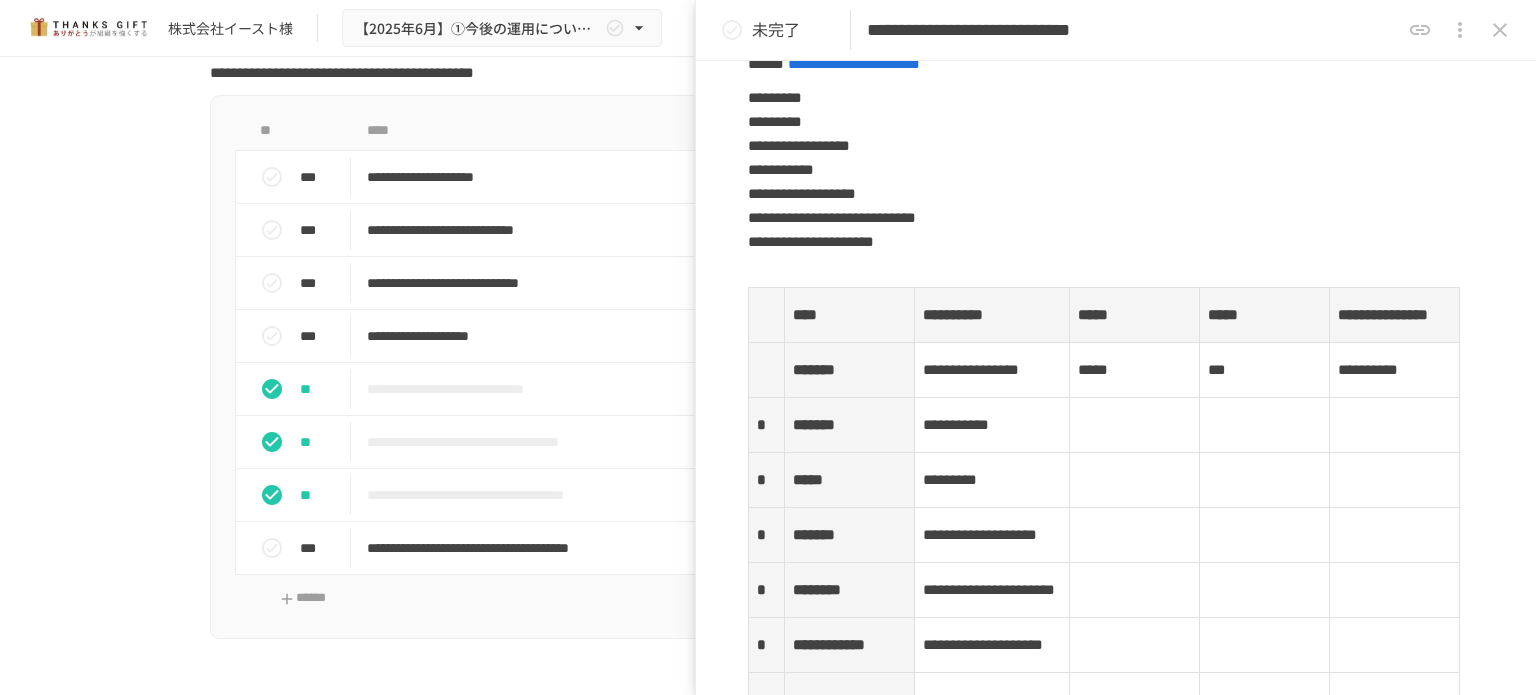 click on "**********" at bounding box center (768, 355) 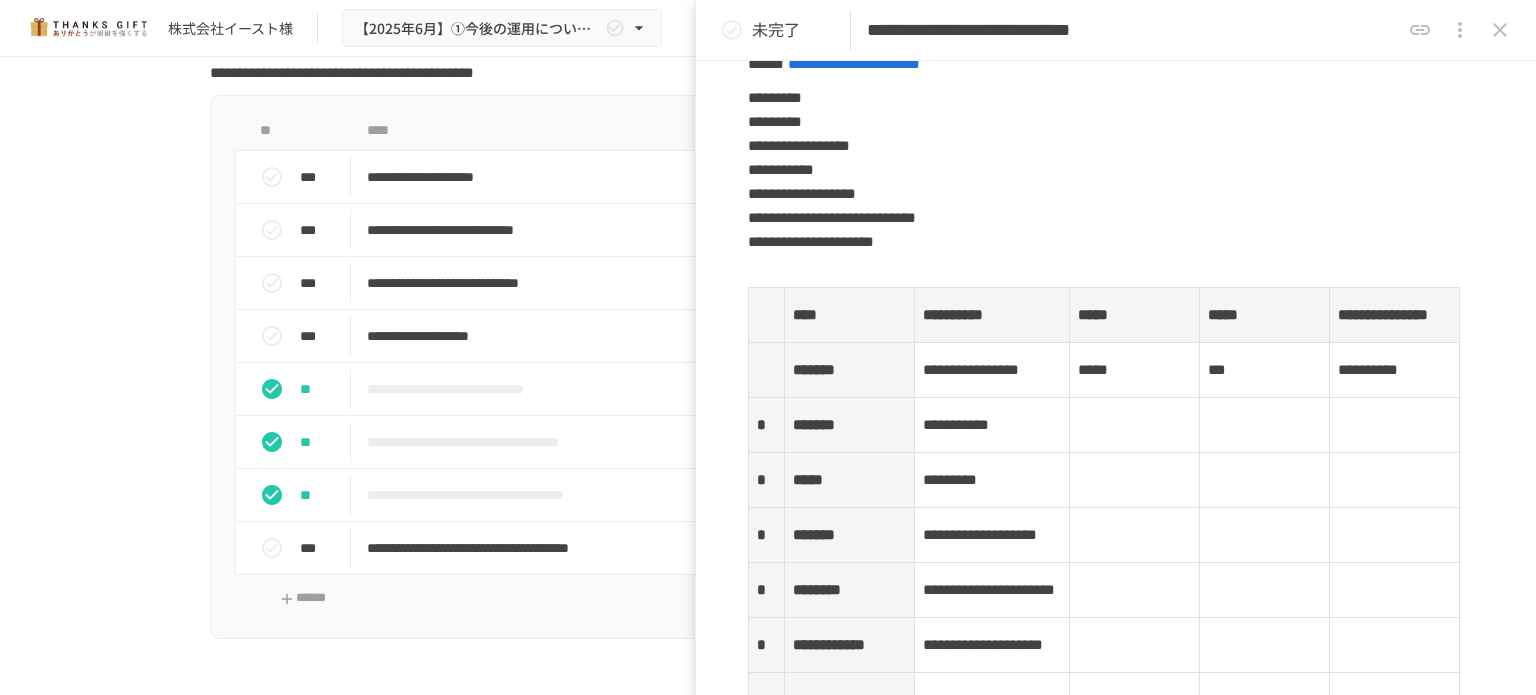 click on "株式会社イースト様" at bounding box center (230, 28) 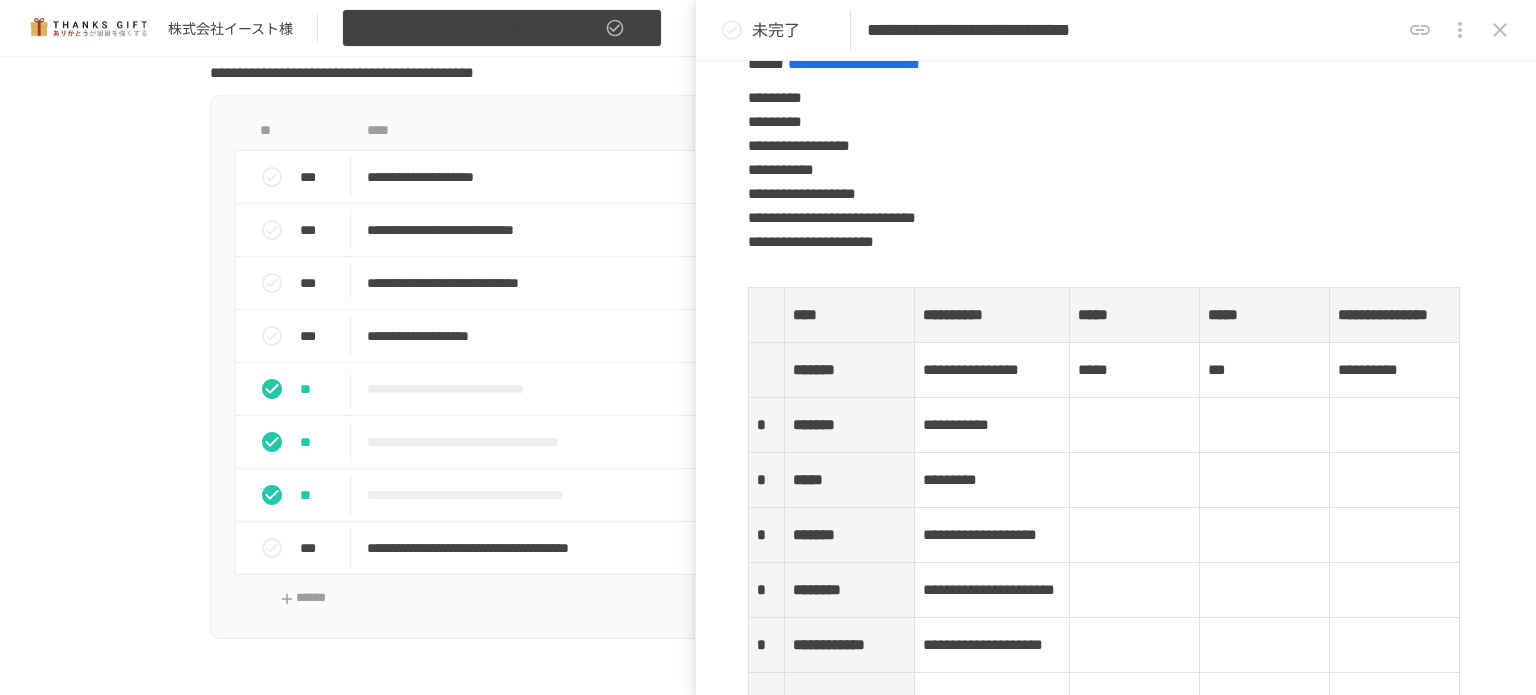 click on "【2025年6月】①今後の運用についてのご案内/THANKS GIFTキックオフMTG" at bounding box center [502, 28] 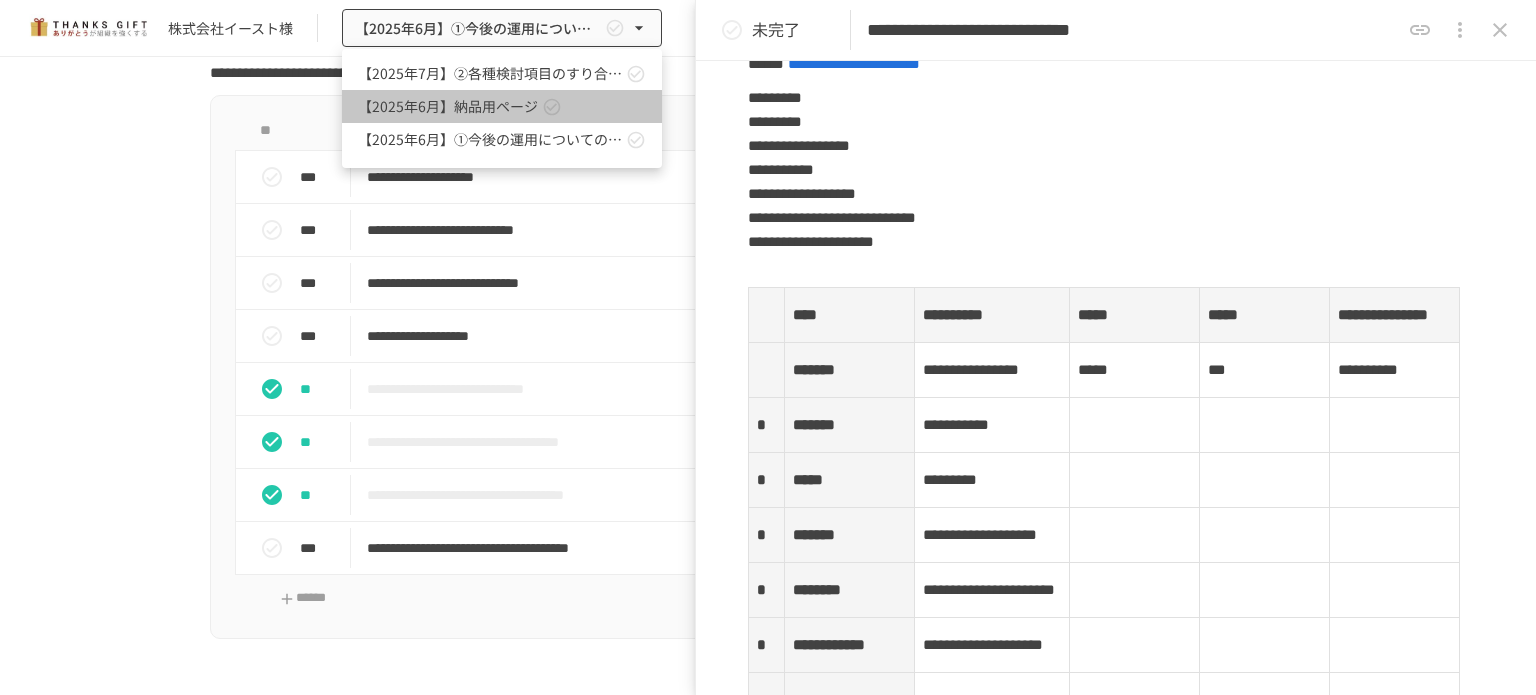 click on "【2025年6月】納品用ページ" at bounding box center [502, 106] 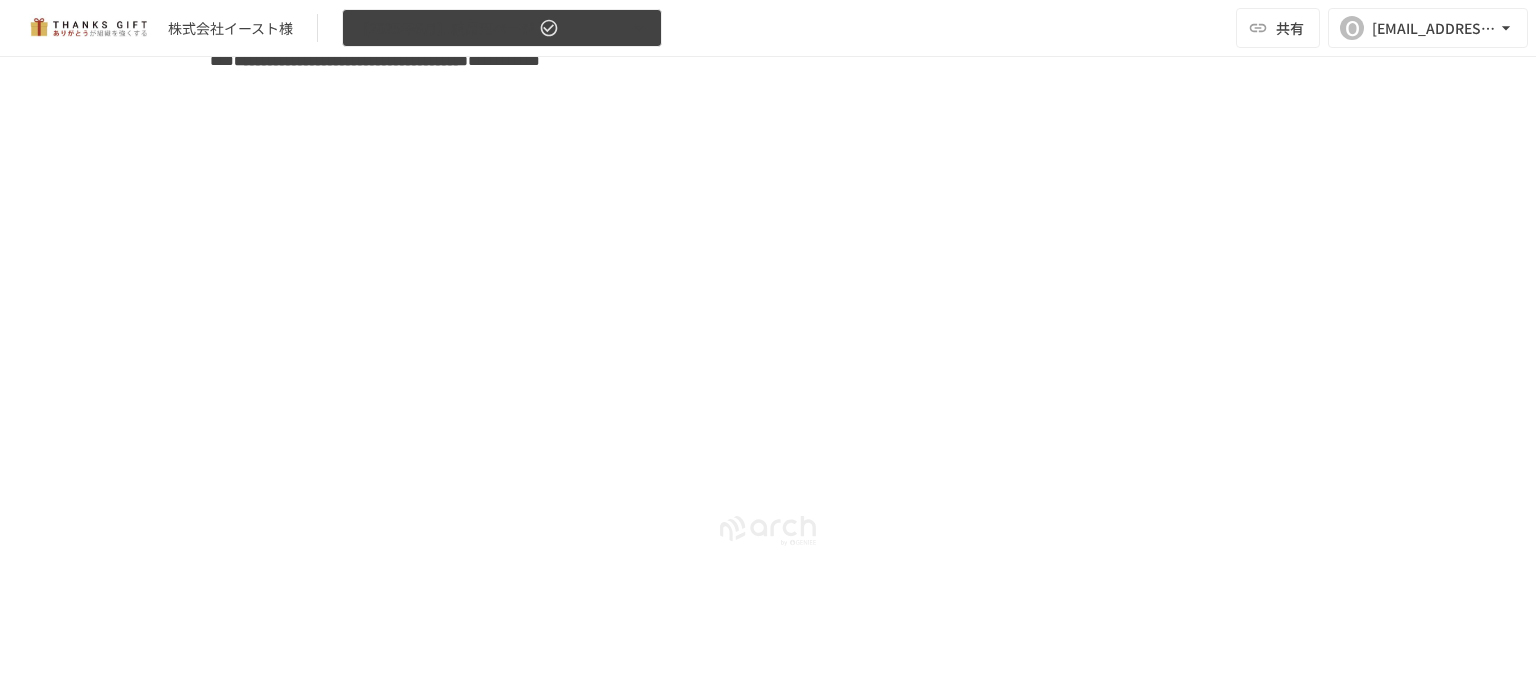 scroll, scrollTop: 6284, scrollLeft: 0, axis: vertical 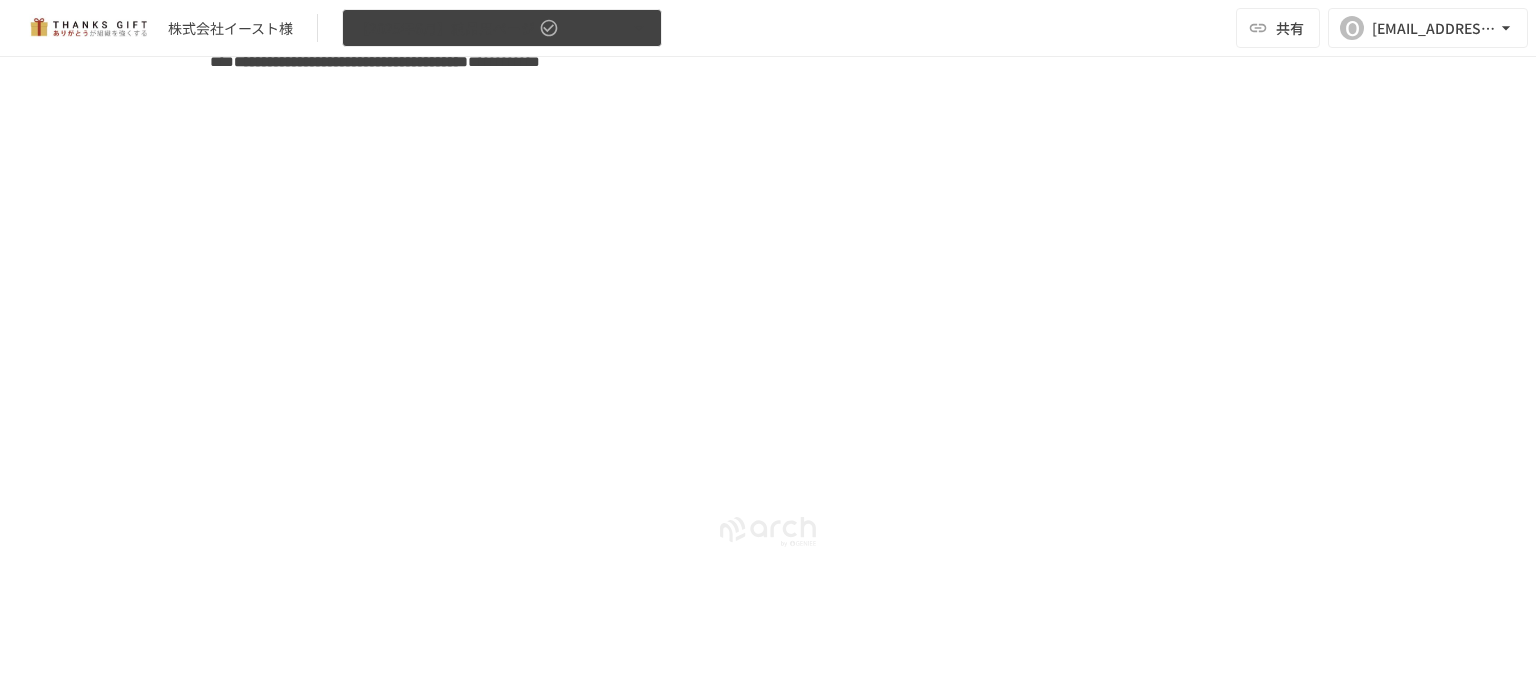 click 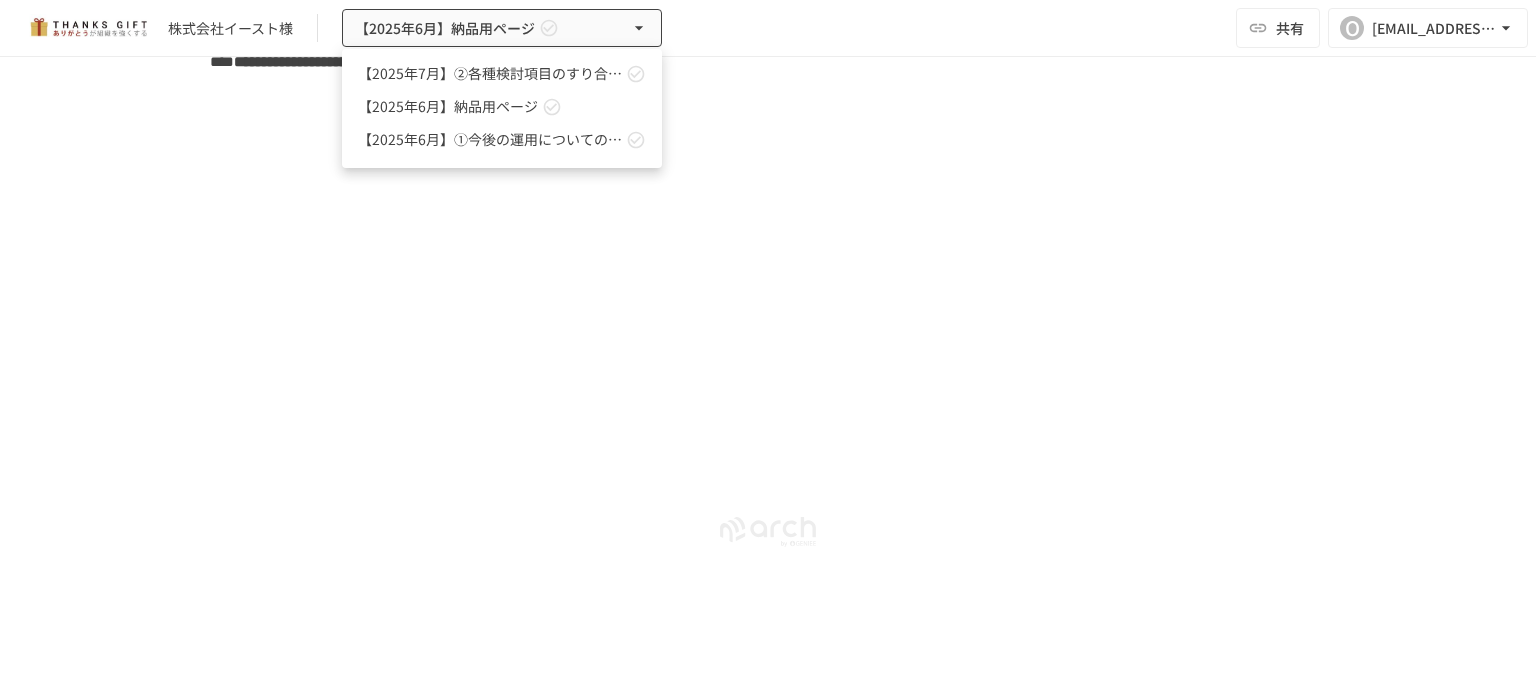 click at bounding box center (768, 347) 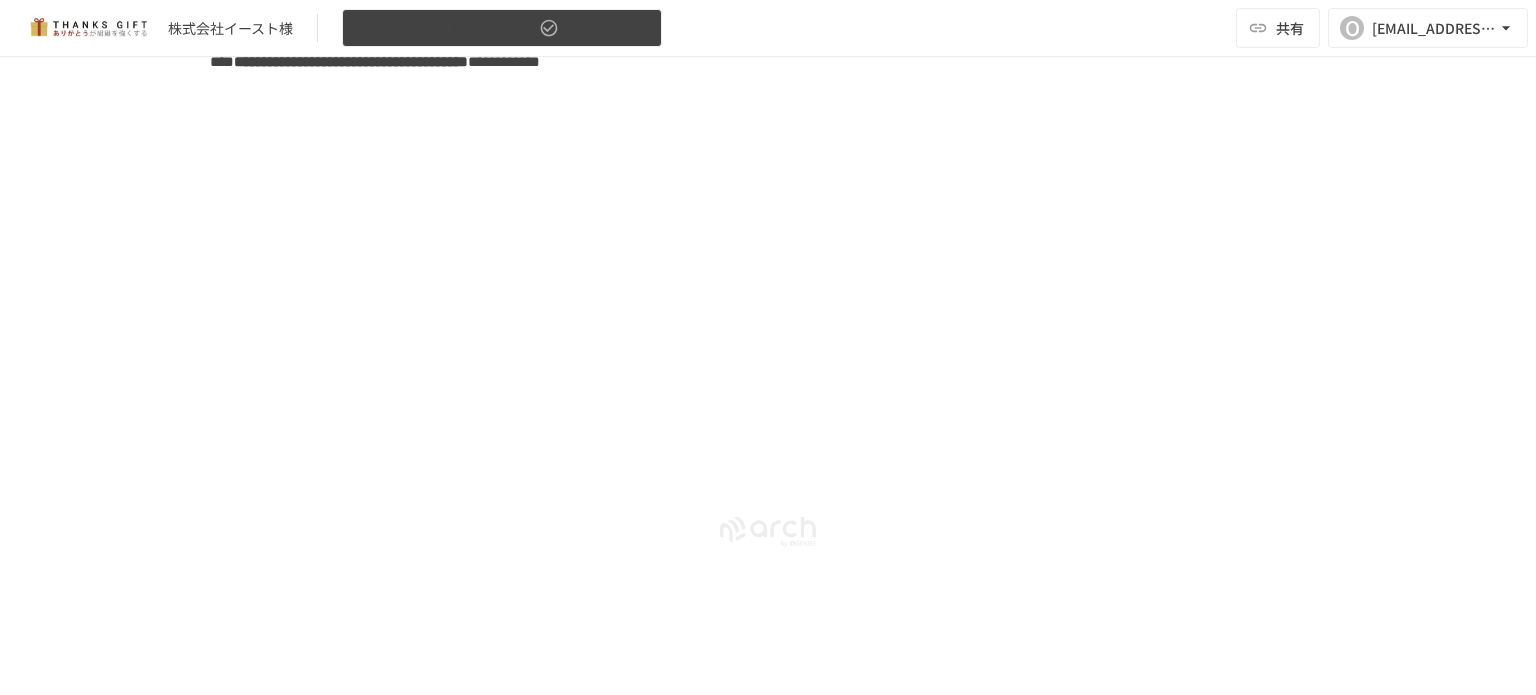 click 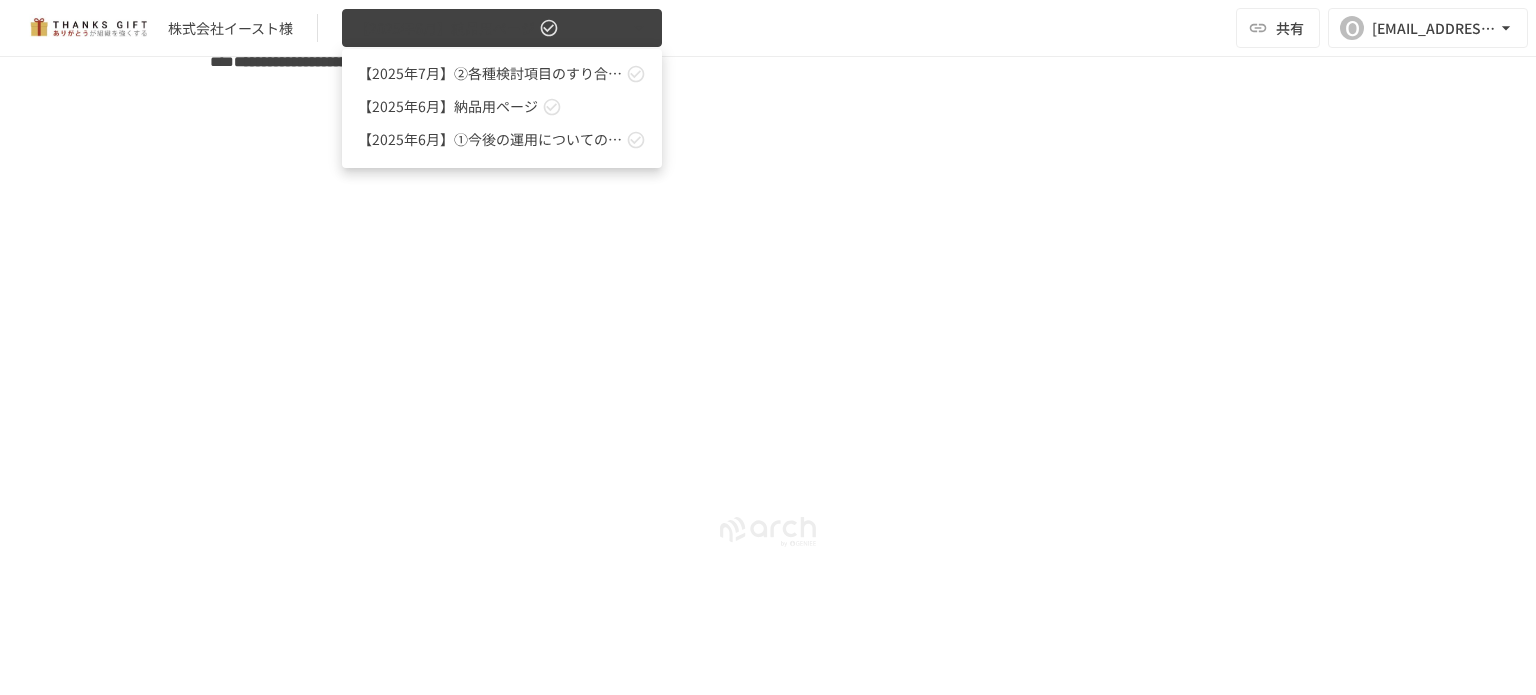 click at bounding box center (768, 347) 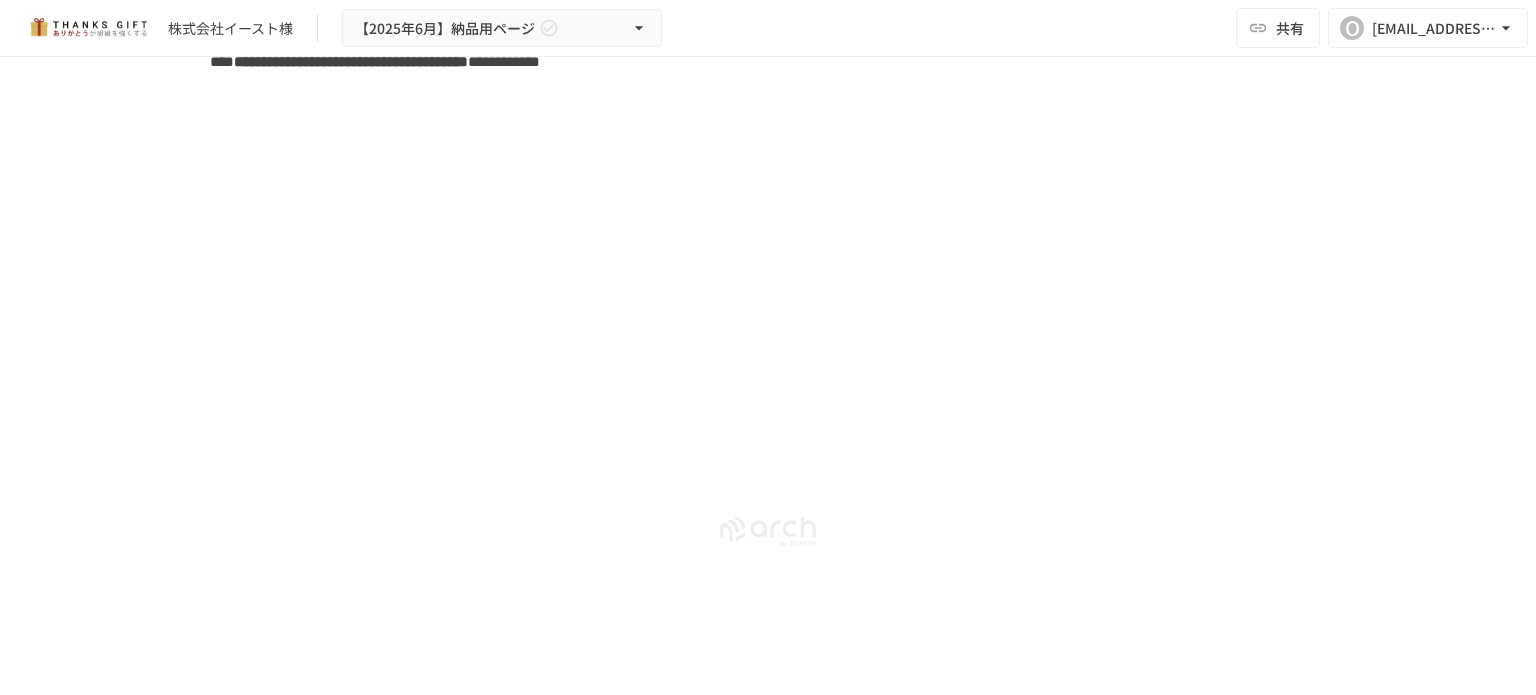 click on "**********" at bounding box center (768, -2782) 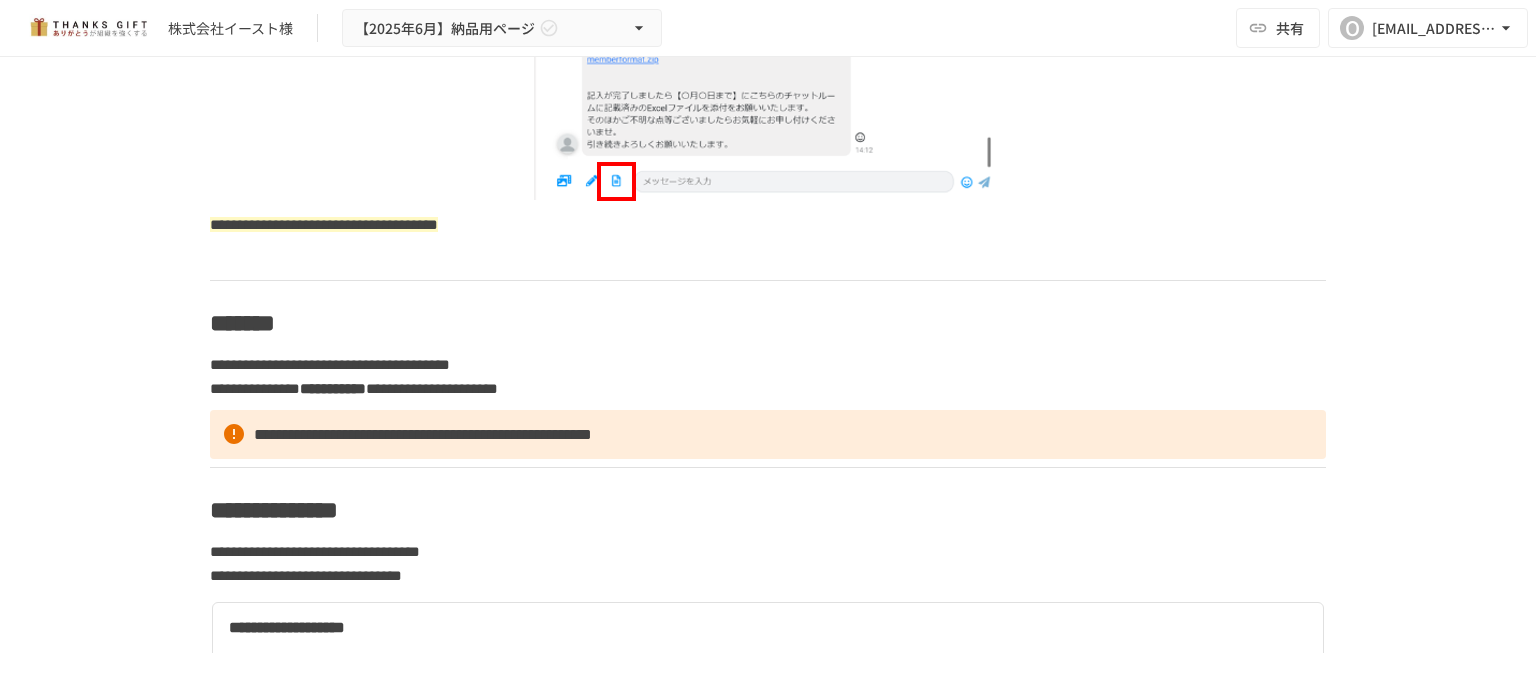 scroll, scrollTop: 5284, scrollLeft: 0, axis: vertical 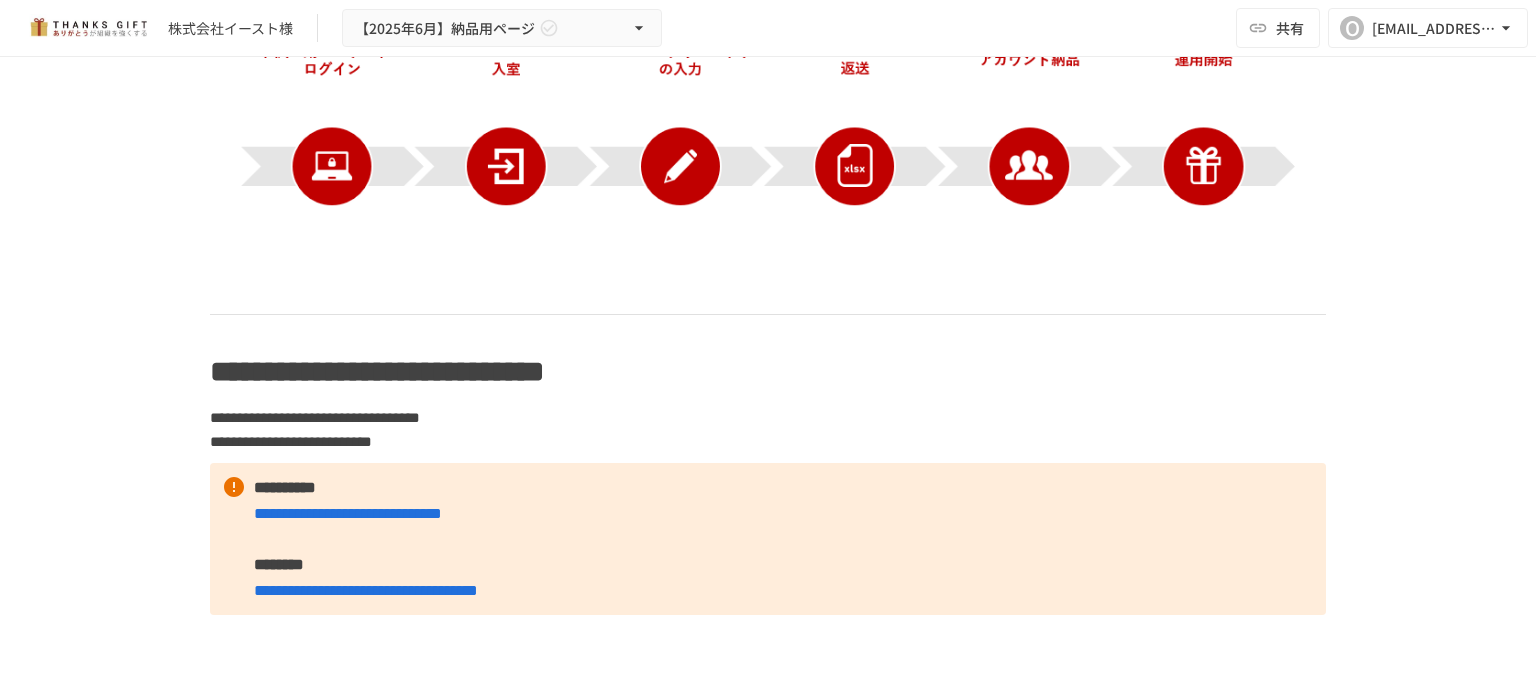 click on "**********" at bounding box center (768, 355) 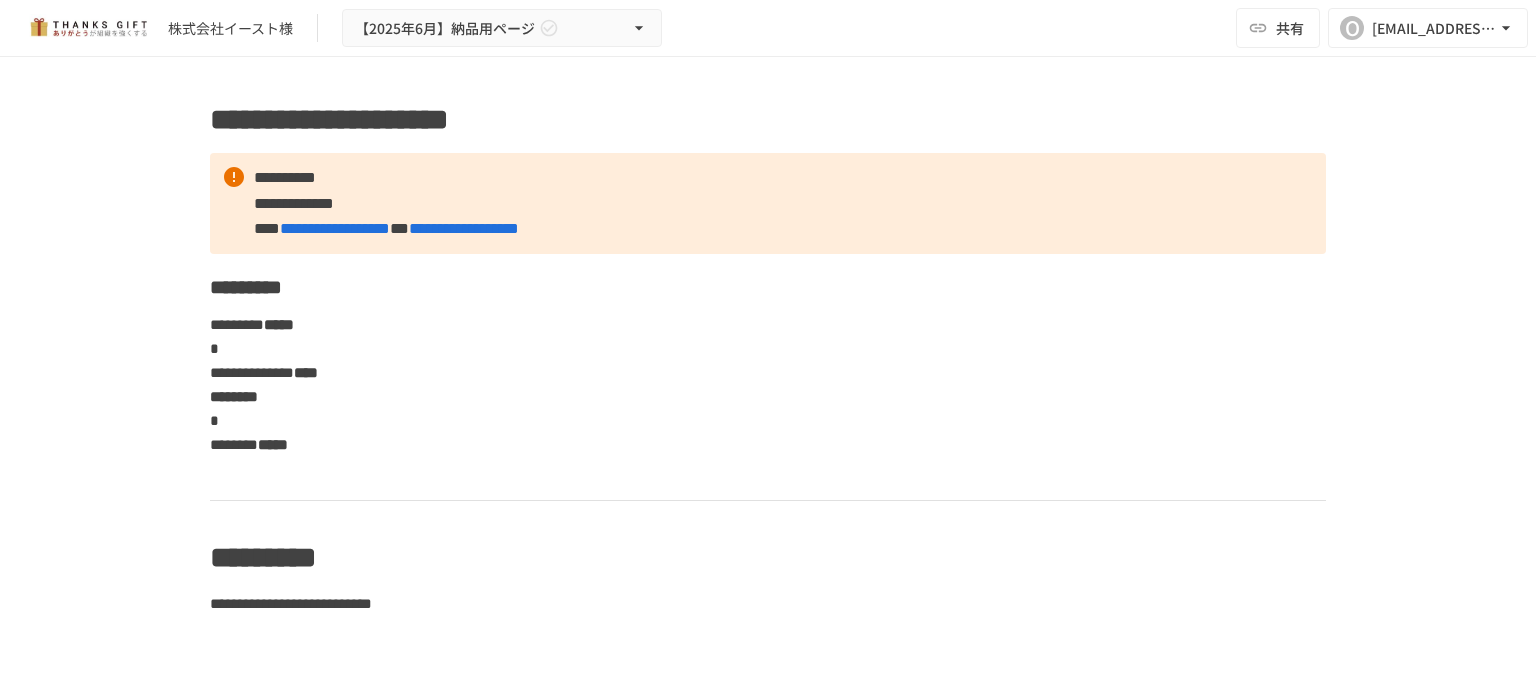 scroll, scrollTop: 0, scrollLeft: 0, axis: both 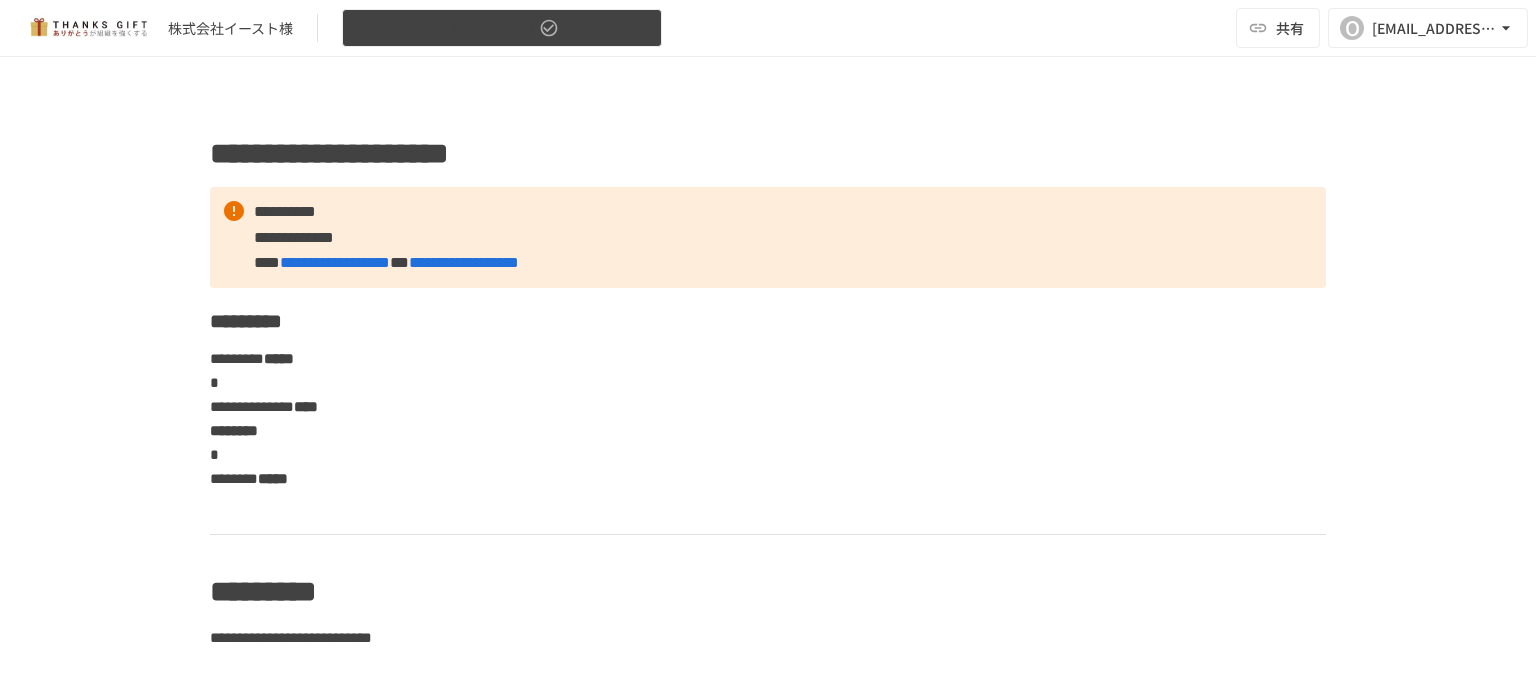 click 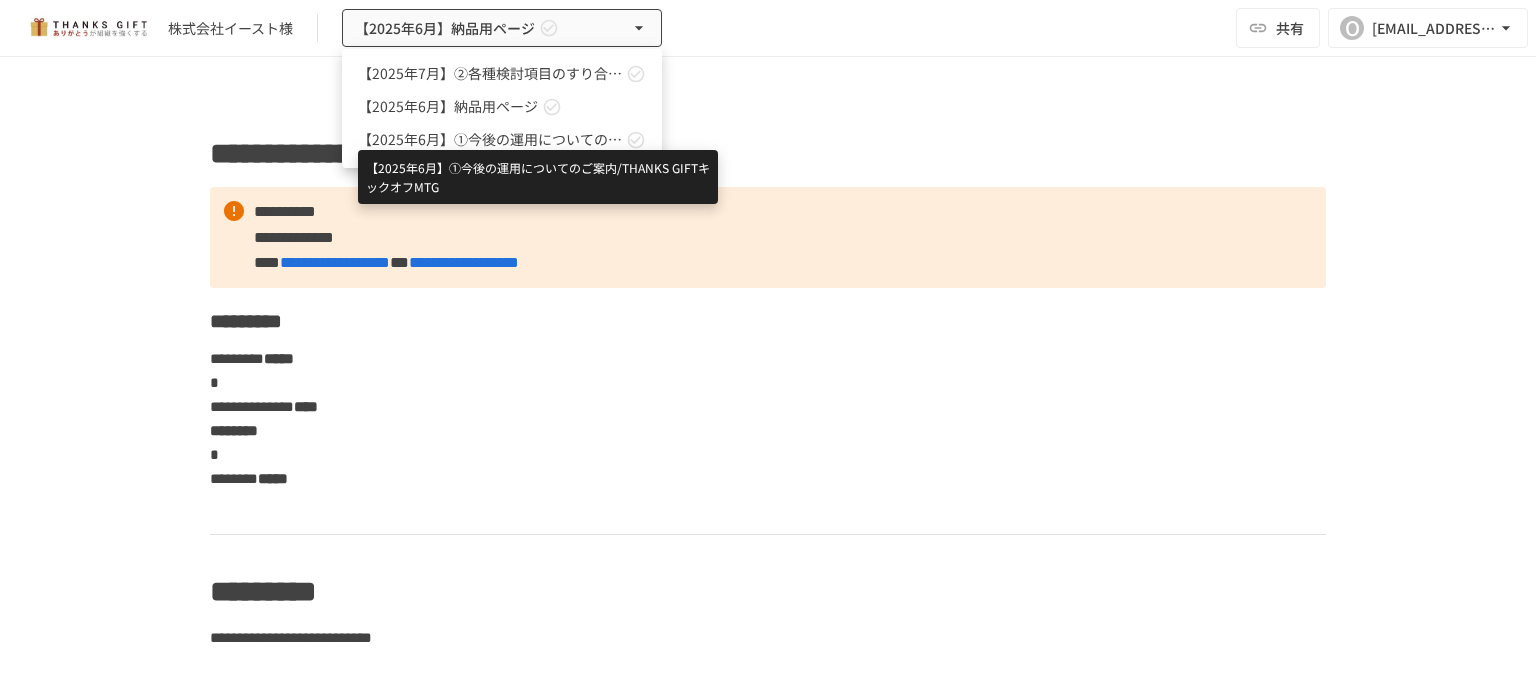 click on "【2025年6月】①今後の運用についてのご案内/THANKS GIFTキックオフMTG" at bounding box center [490, 139] 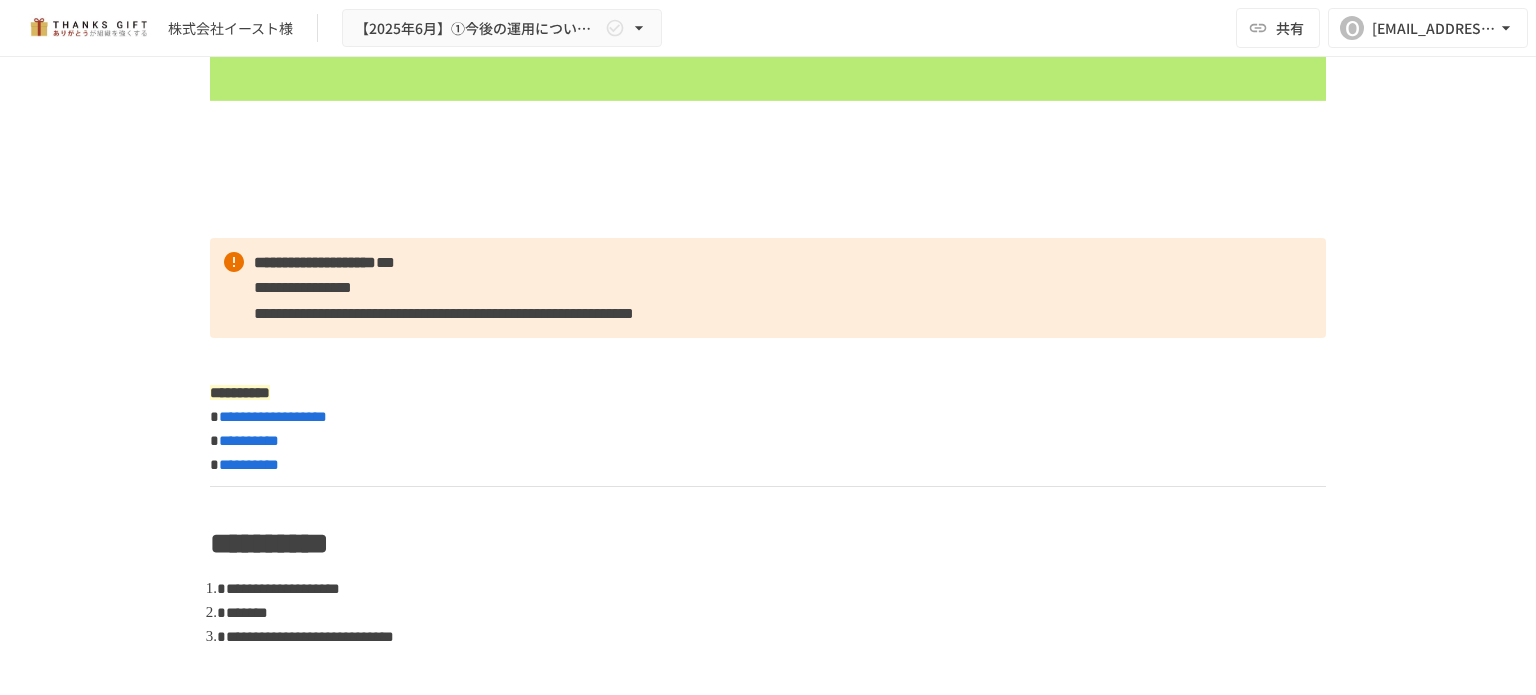 scroll, scrollTop: 1600, scrollLeft: 0, axis: vertical 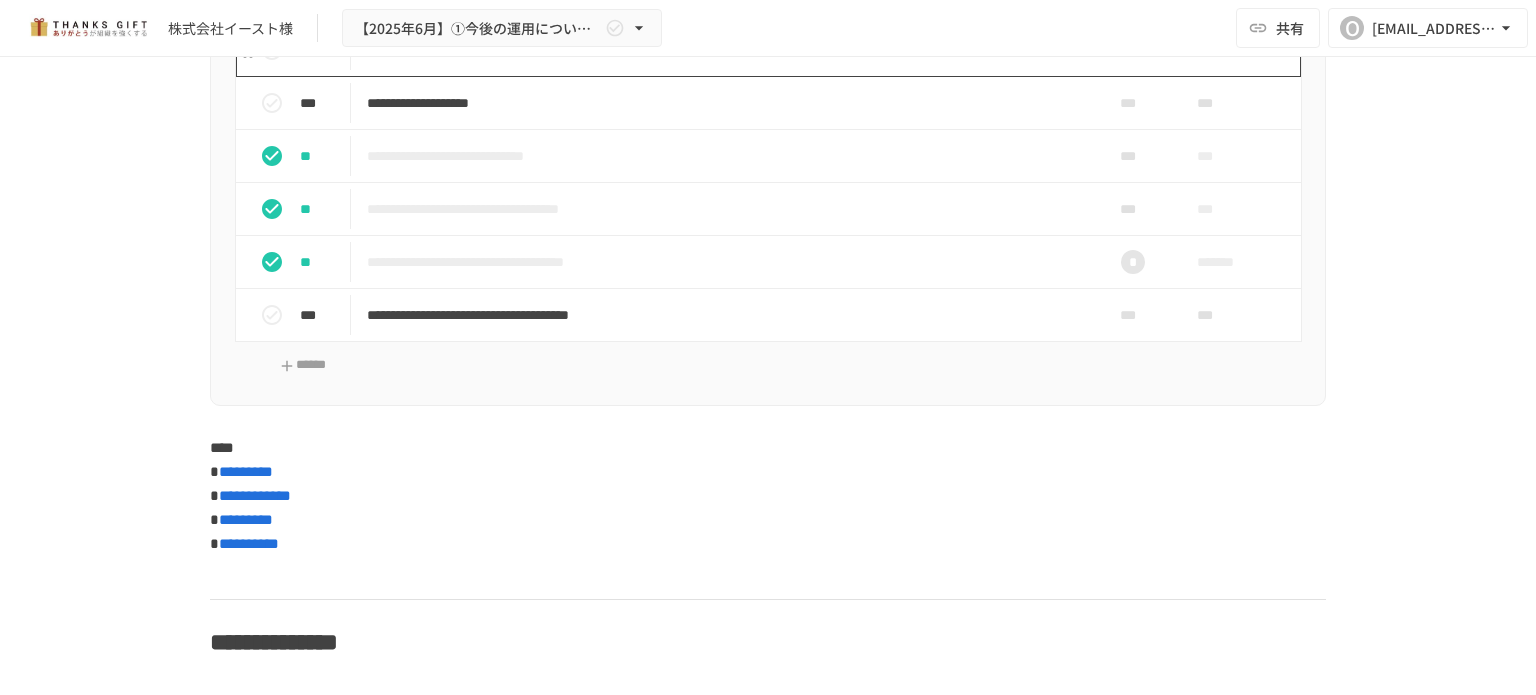 click on "**********" at bounding box center (726, 50) 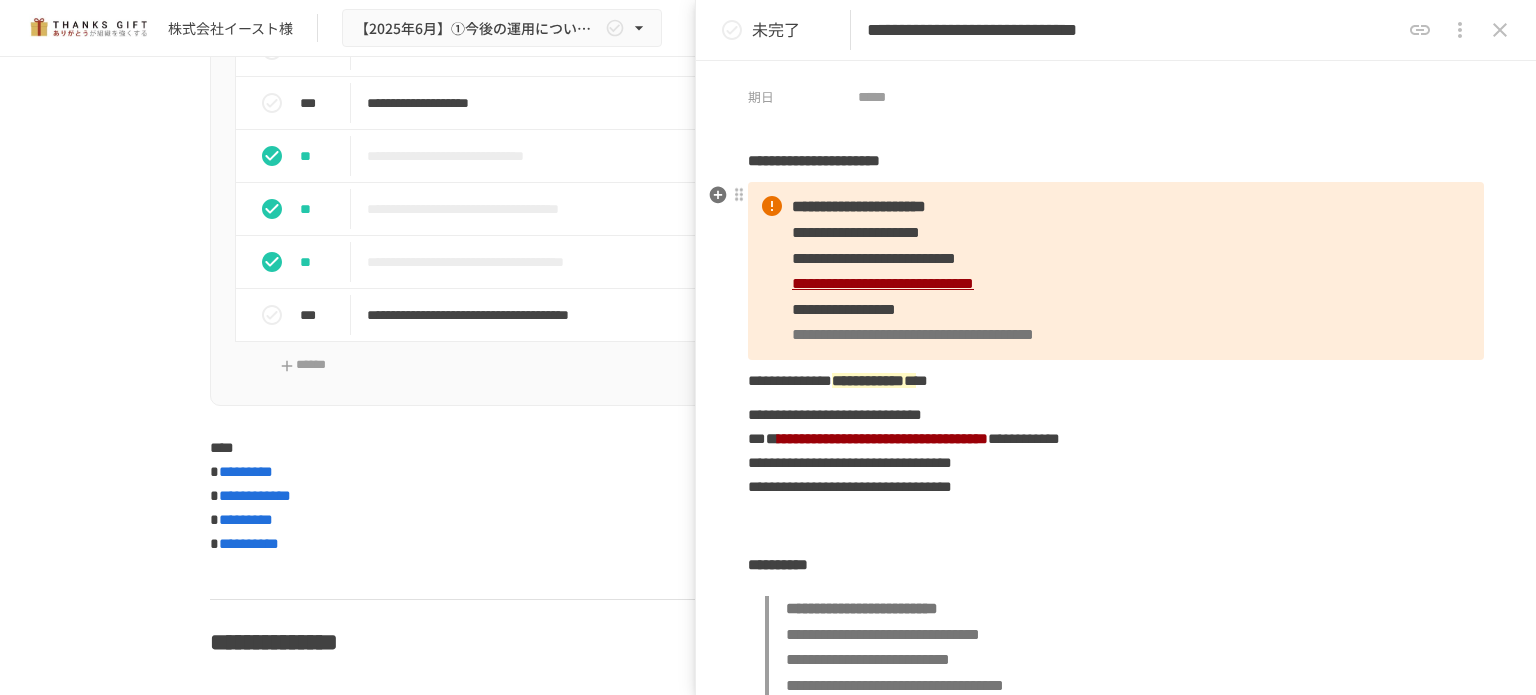 scroll, scrollTop: 100, scrollLeft: 0, axis: vertical 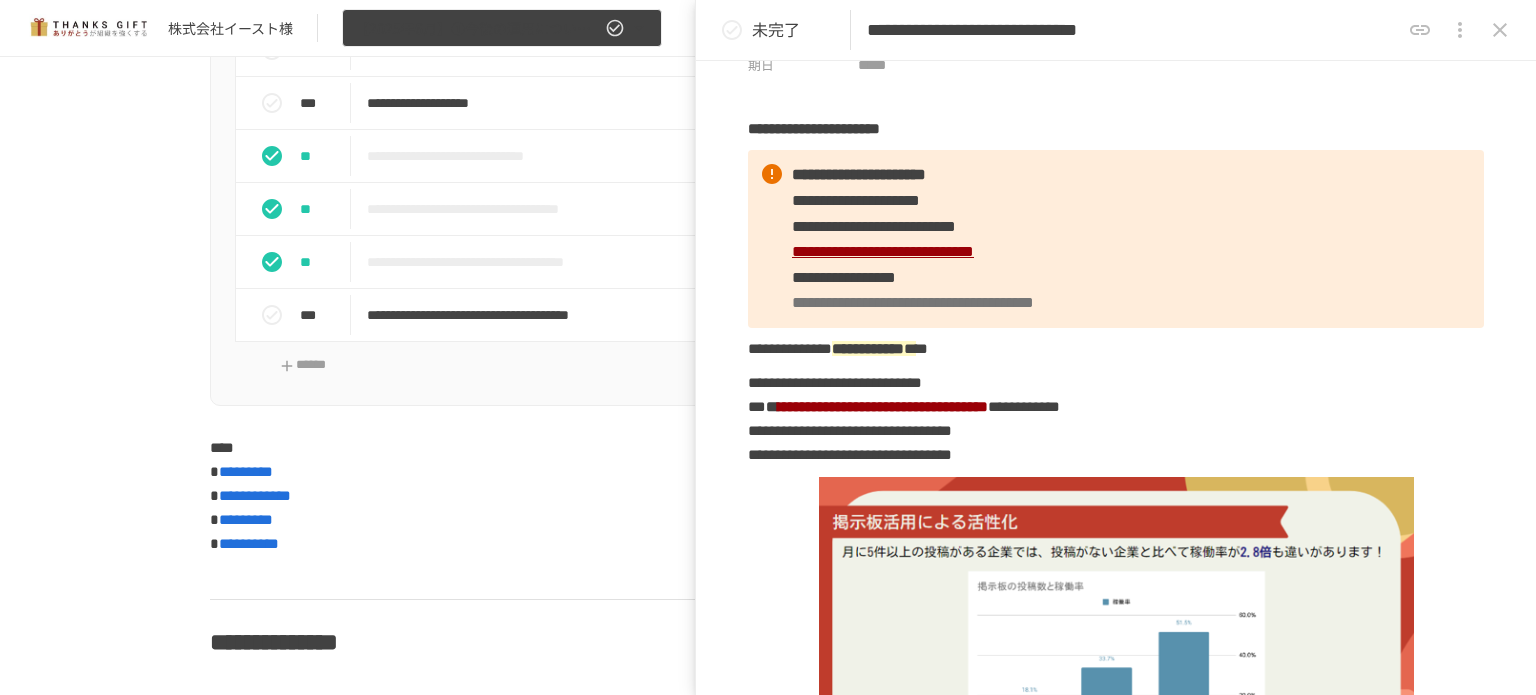 click 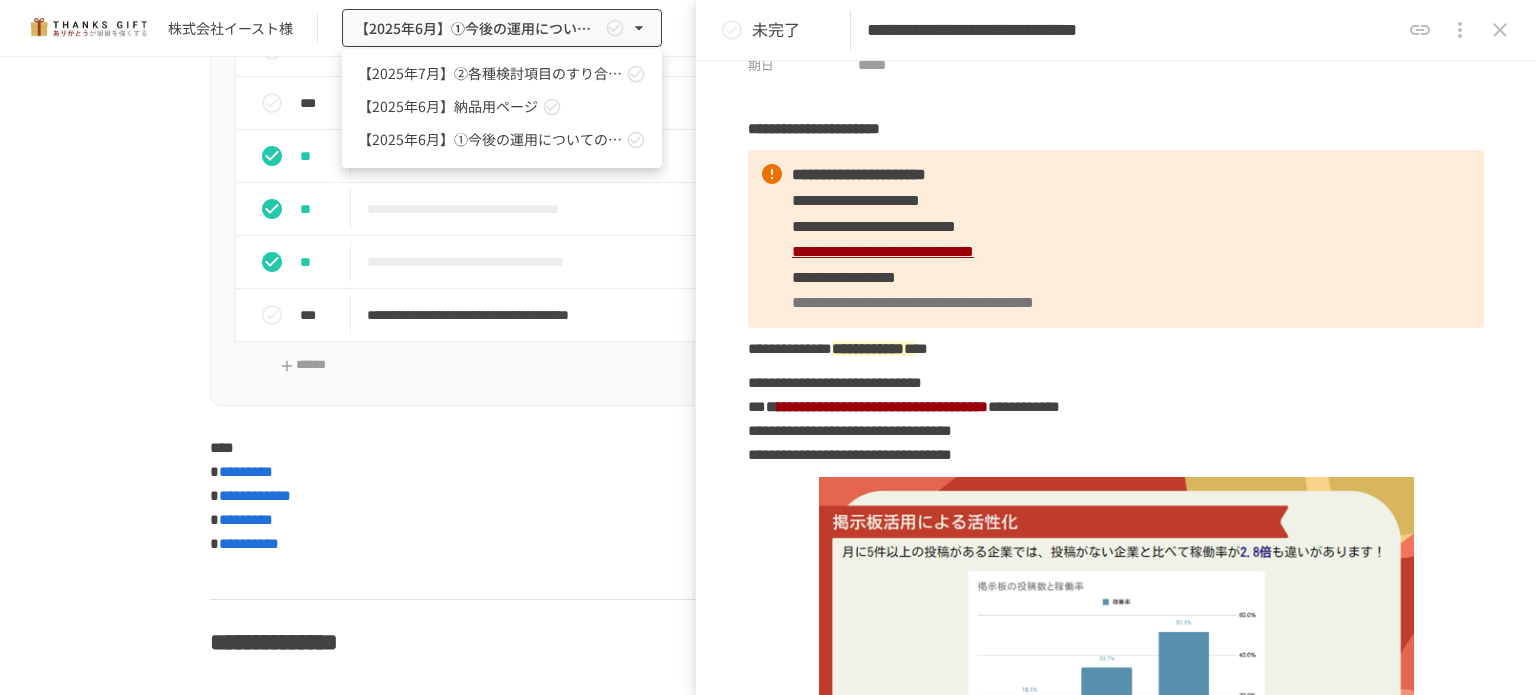 click on "【2025年7月】②各種検討項目のすり合わせ/ THANKS GIFTキックオフMTG" at bounding box center (502, 73) 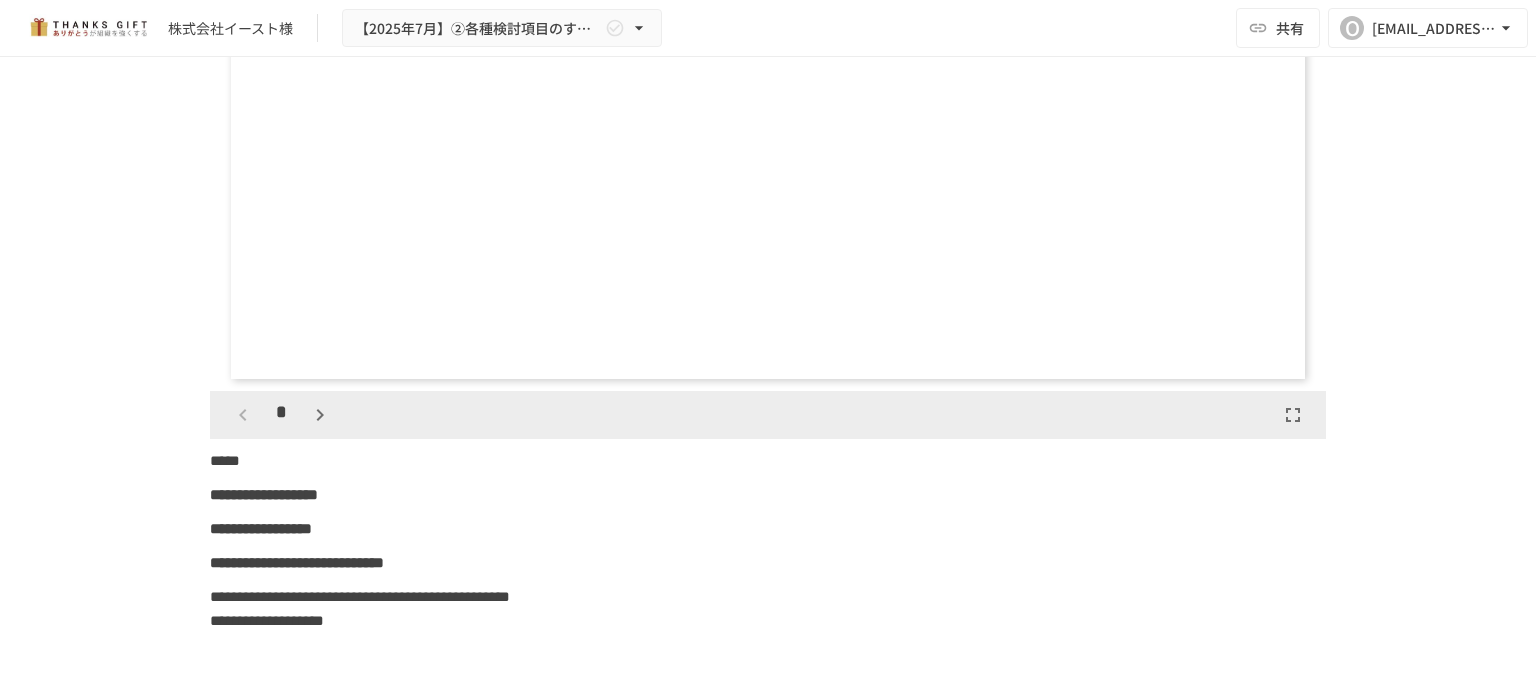 scroll, scrollTop: 15680, scrollLeft: 0, axis: vertical 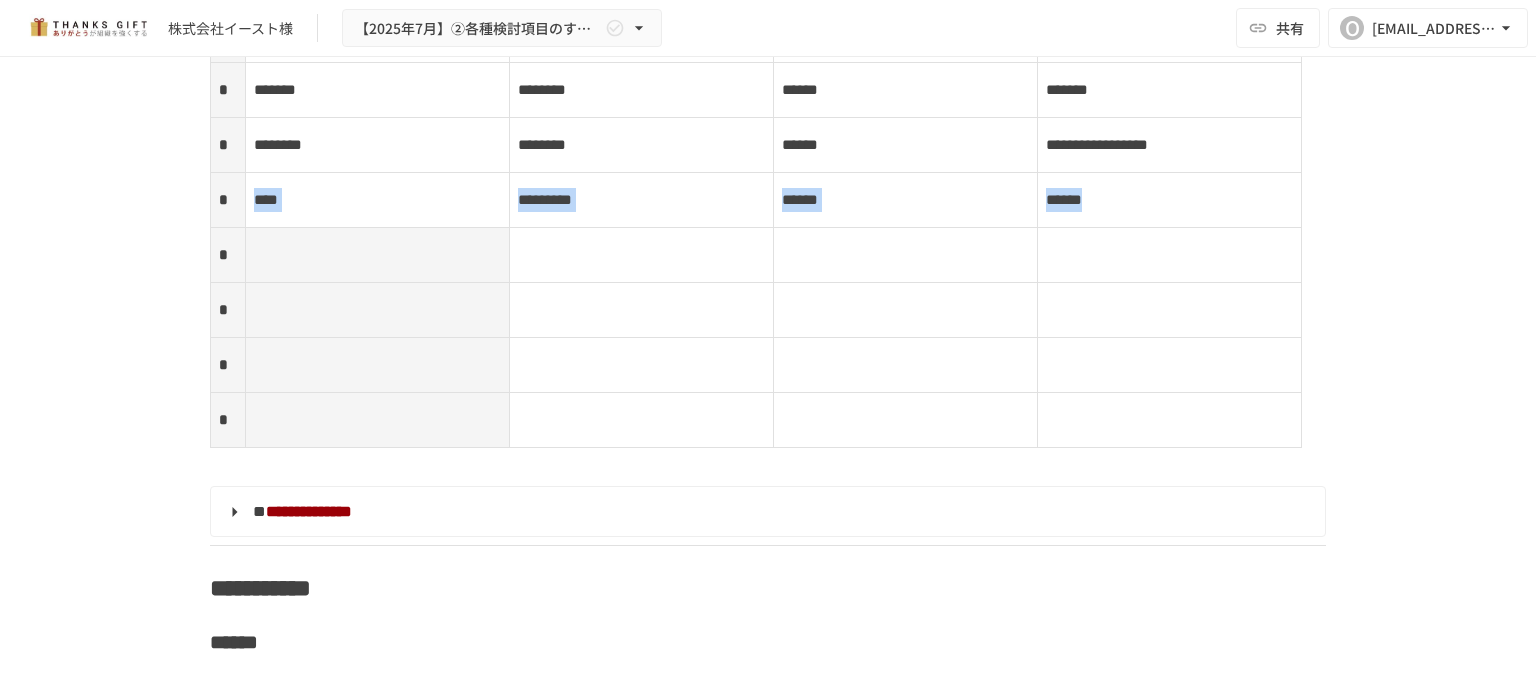 drag, startPoint x: 251, startPoint y: 391, endPoint x: 1156, endPoint y: 391, distance: 905 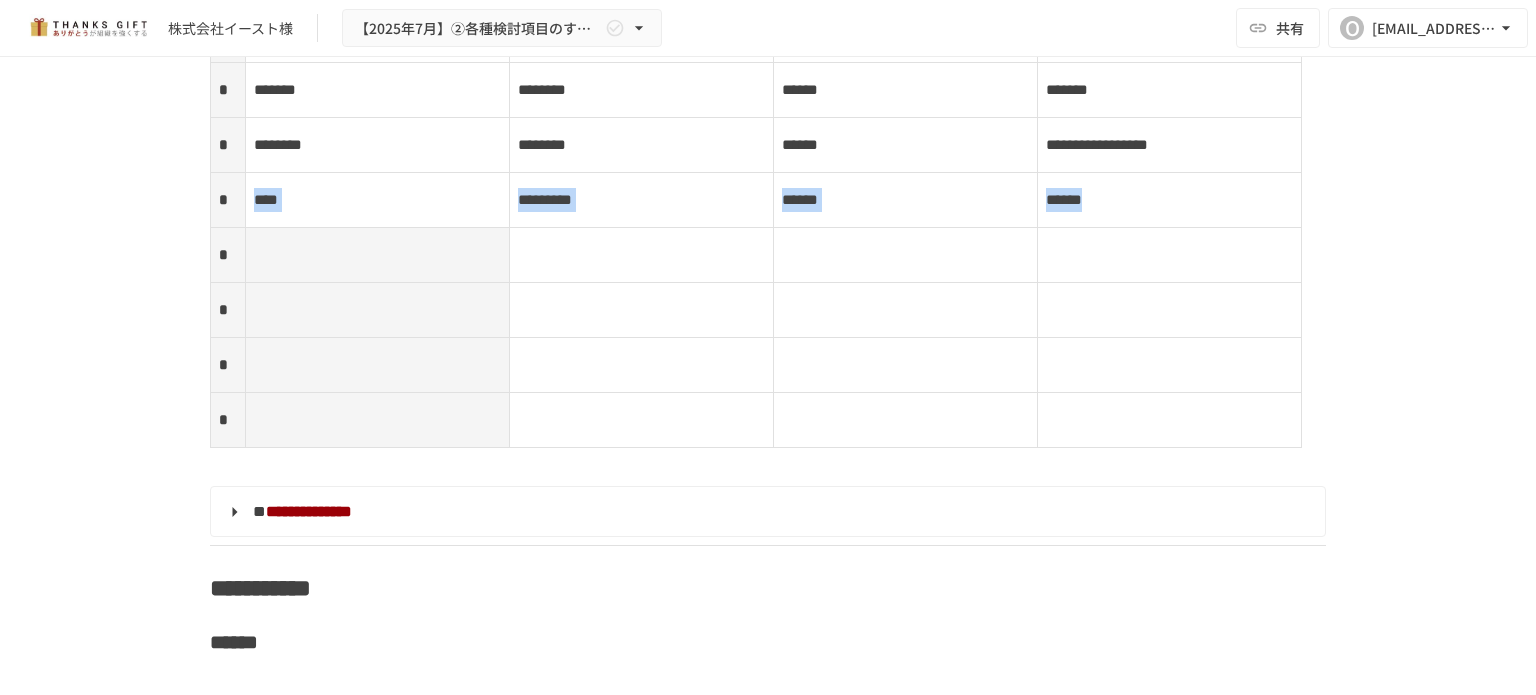 click on "* **** ********* ****** ******" at bounding box center [756, 199] 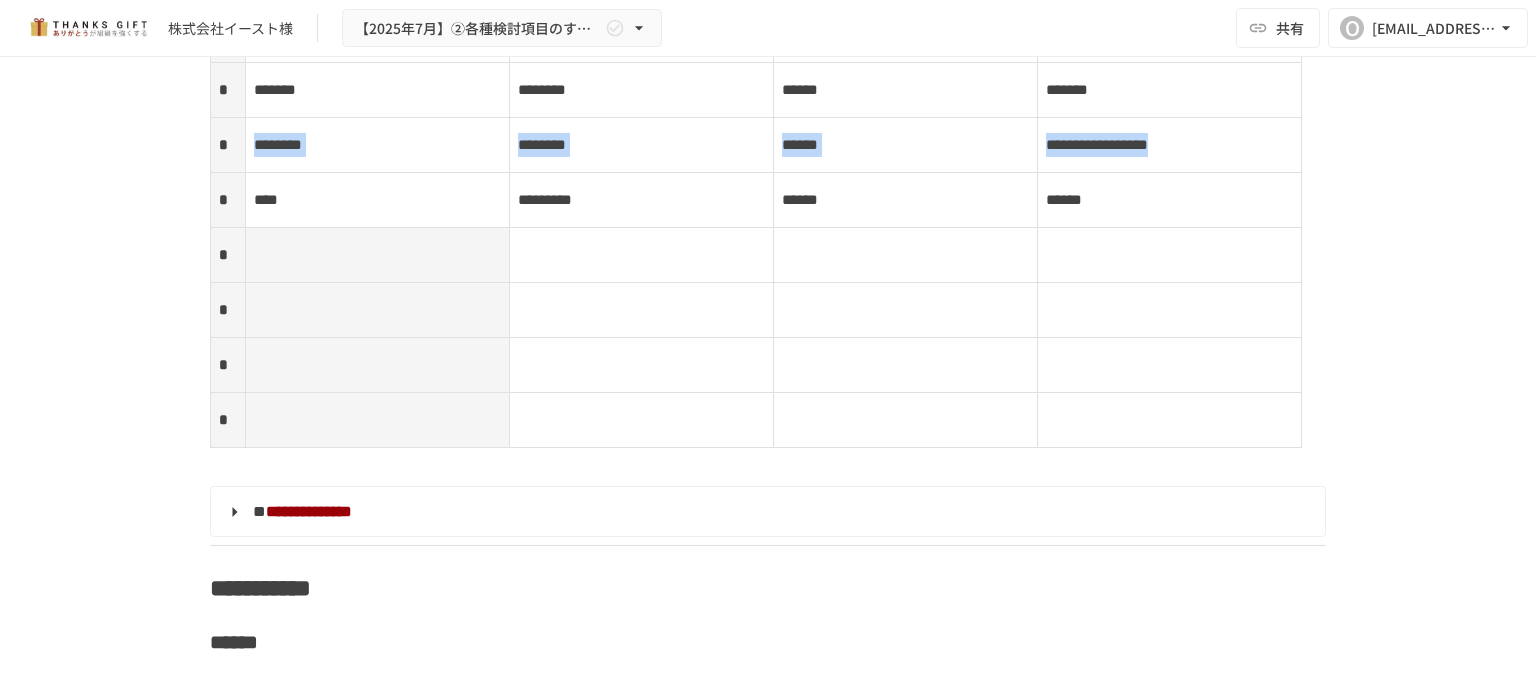 drag, startPoint x: 244, startPoint y: 331, endPoint x: 1281, endPoint y: 346, distance: 1037.1085 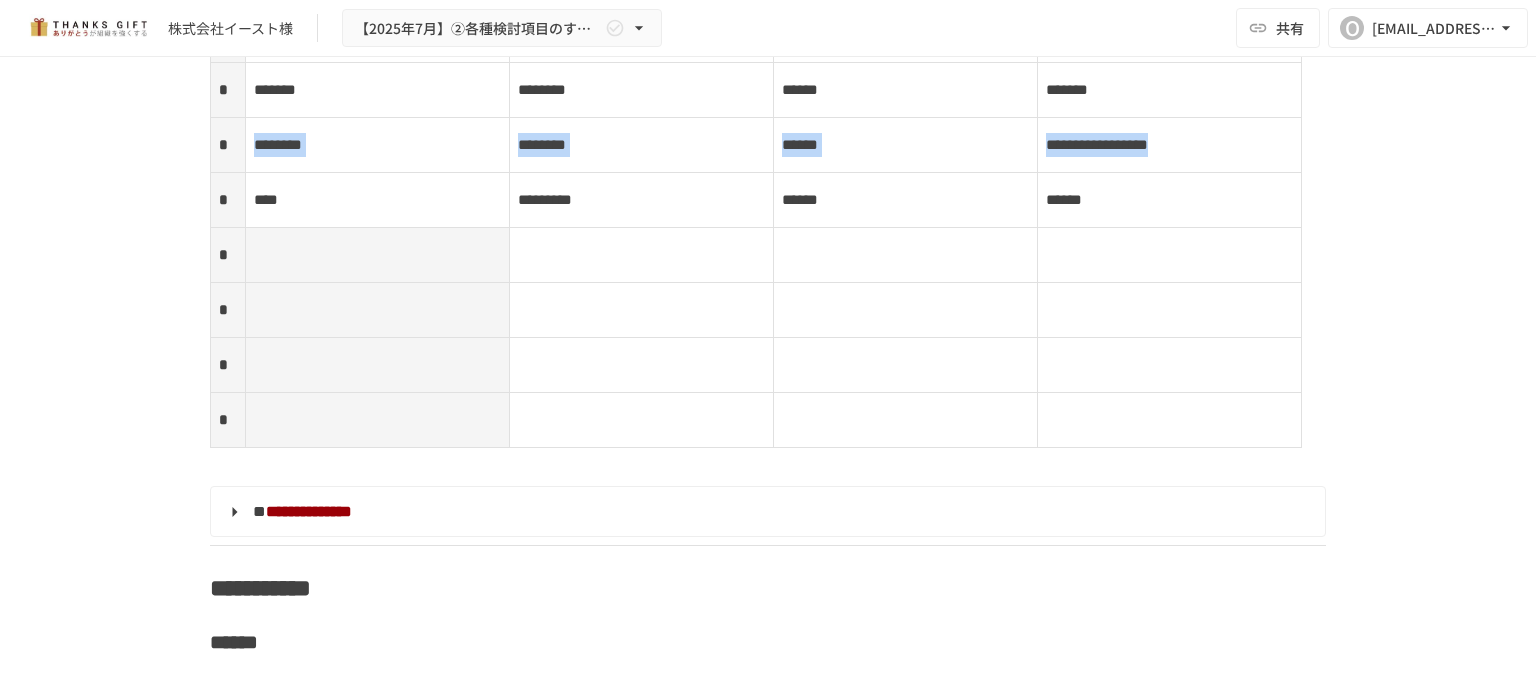 click on "**********" at bounding box center (756, 144) 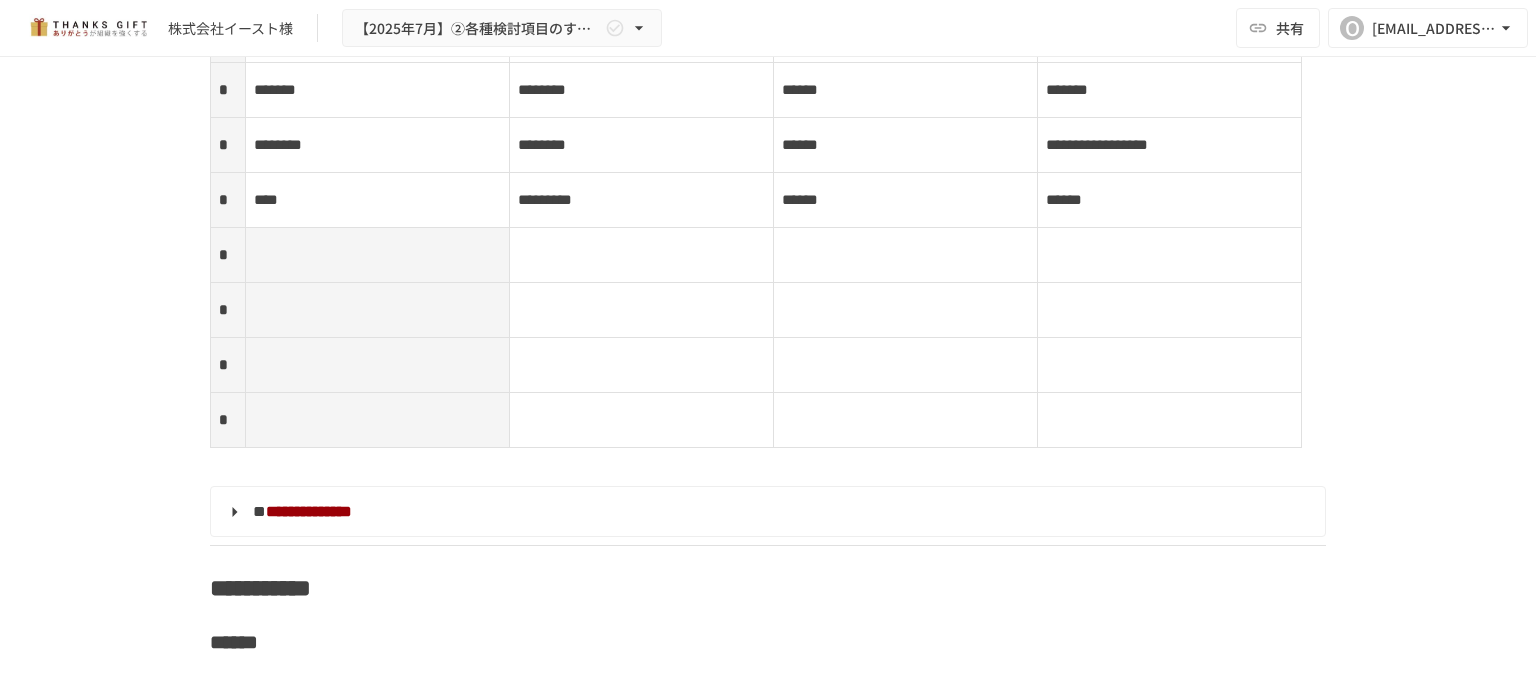 click on "**********" at bounding box center (768, 355) 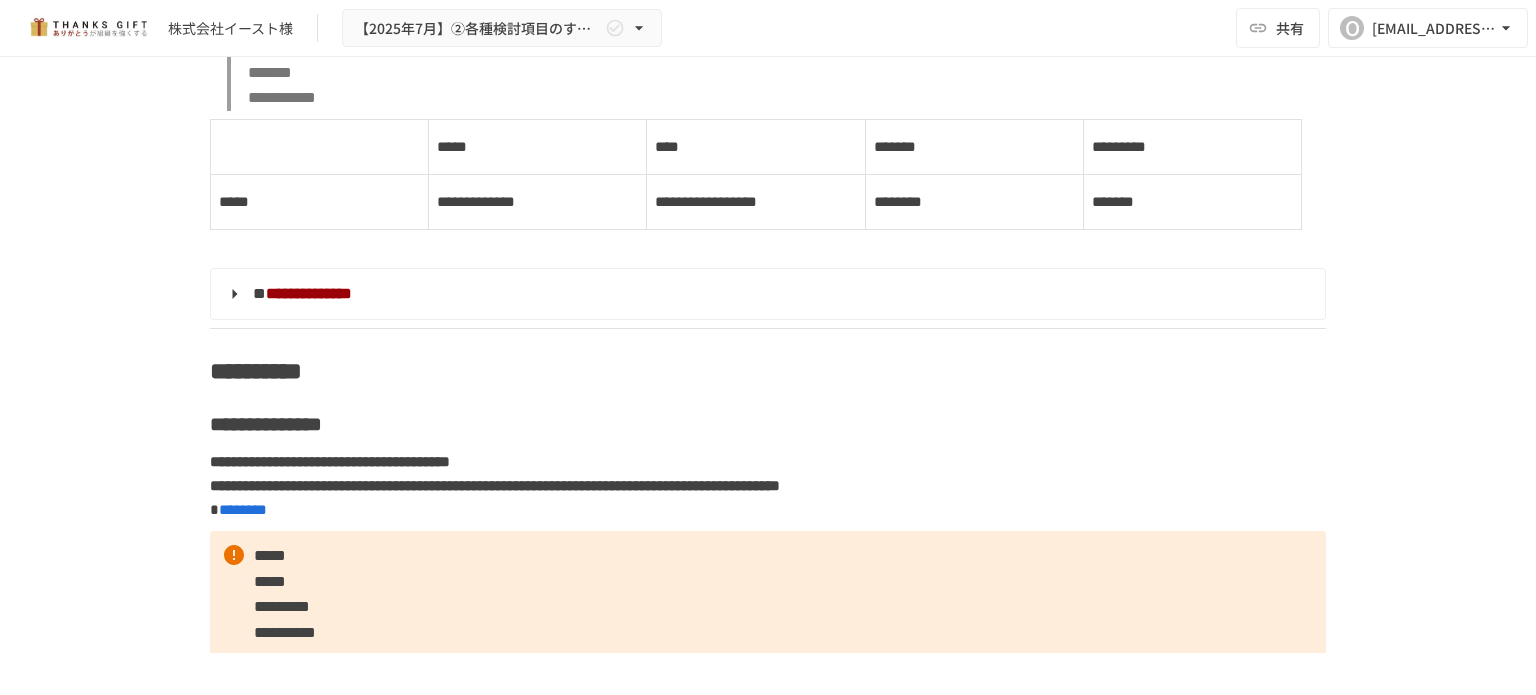 scroll, scrollTop: 8580, scrollLeft: 0, axis: vertical 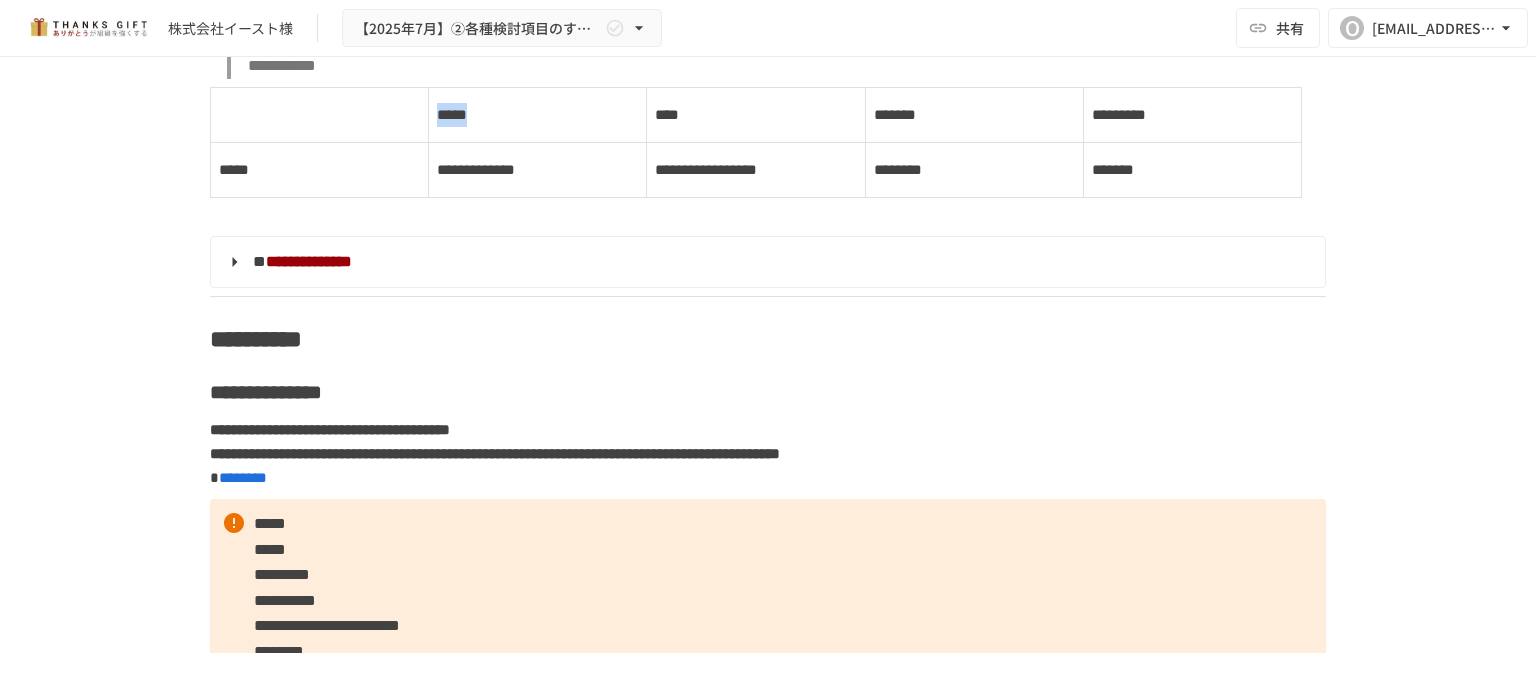 drag, startPoint x: 501, startPoint y: 332, endPoint x: 430, endPoint y: 332, distance: 71 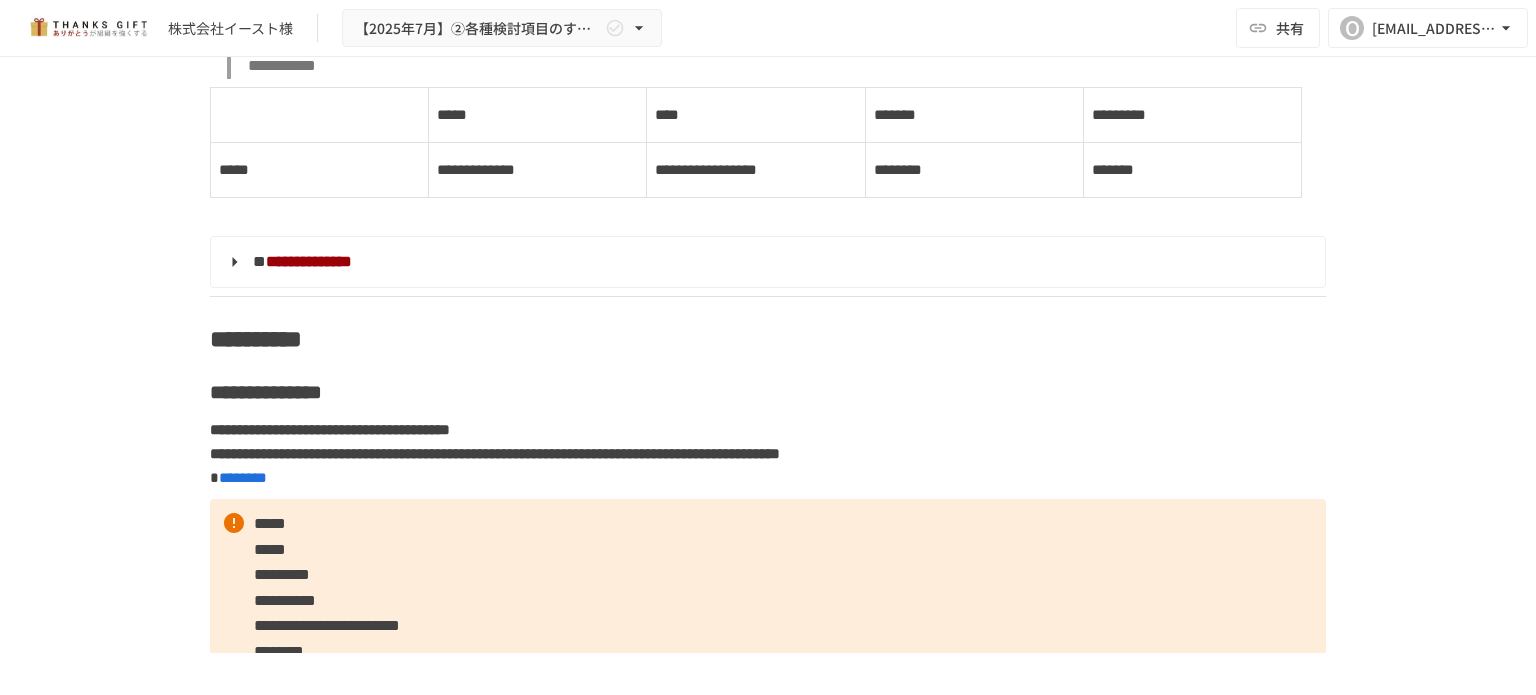 click at bounding box center (319, 115) 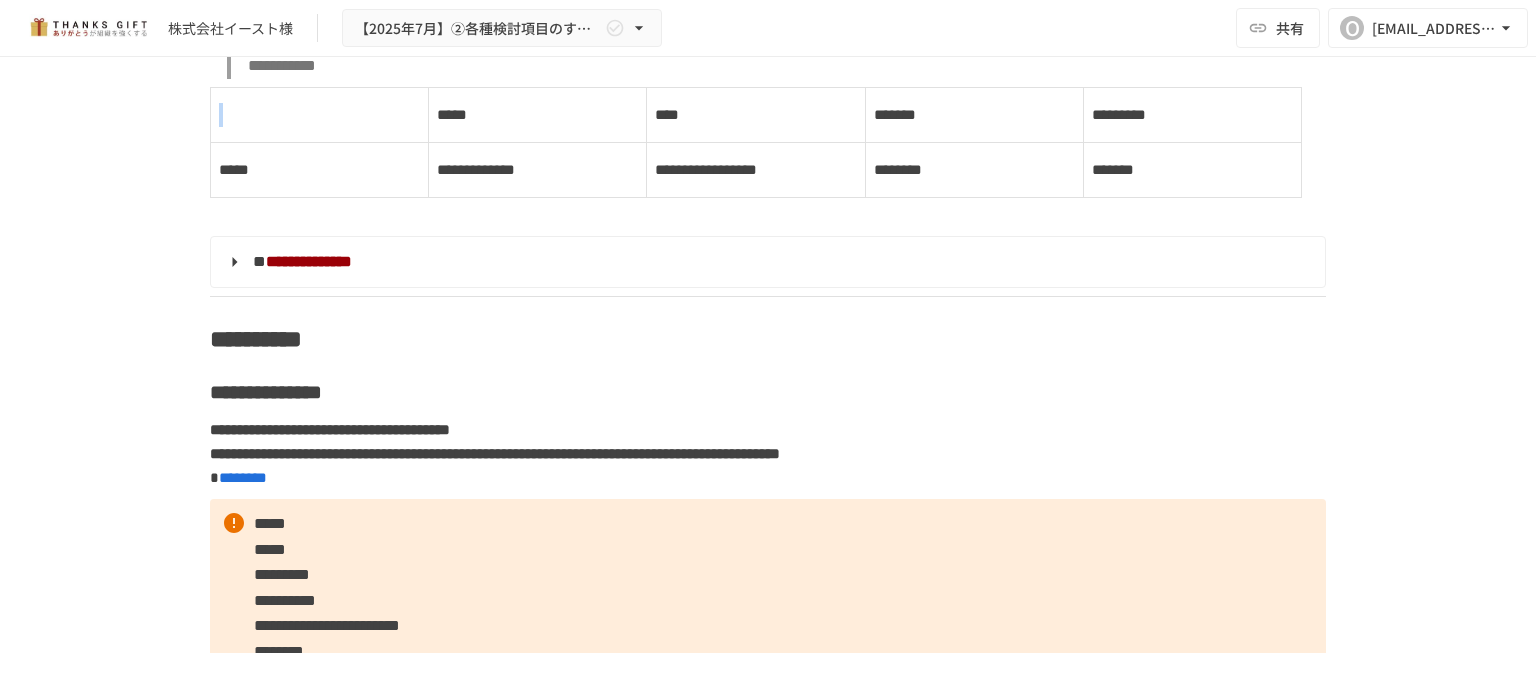 click at bounding box center [319, 115] 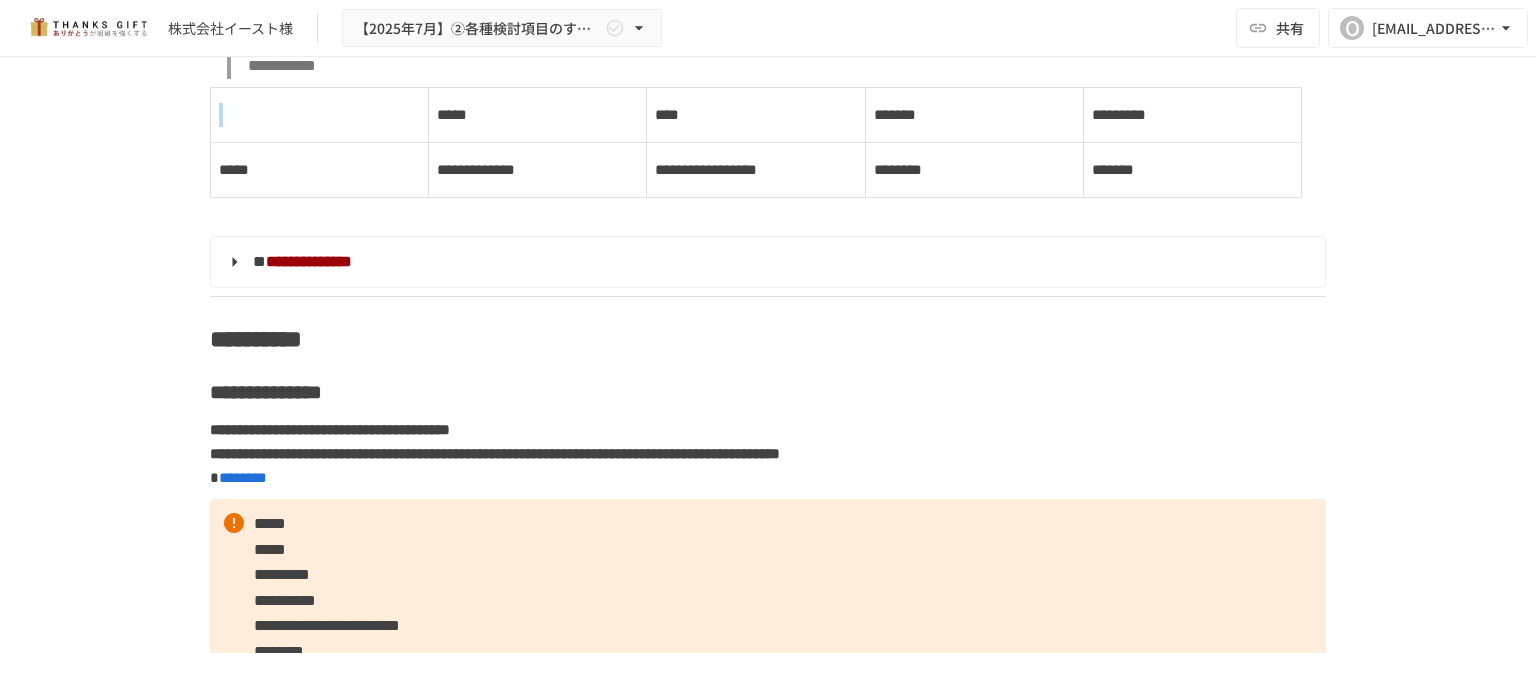 click at bounding box center (319, 115) 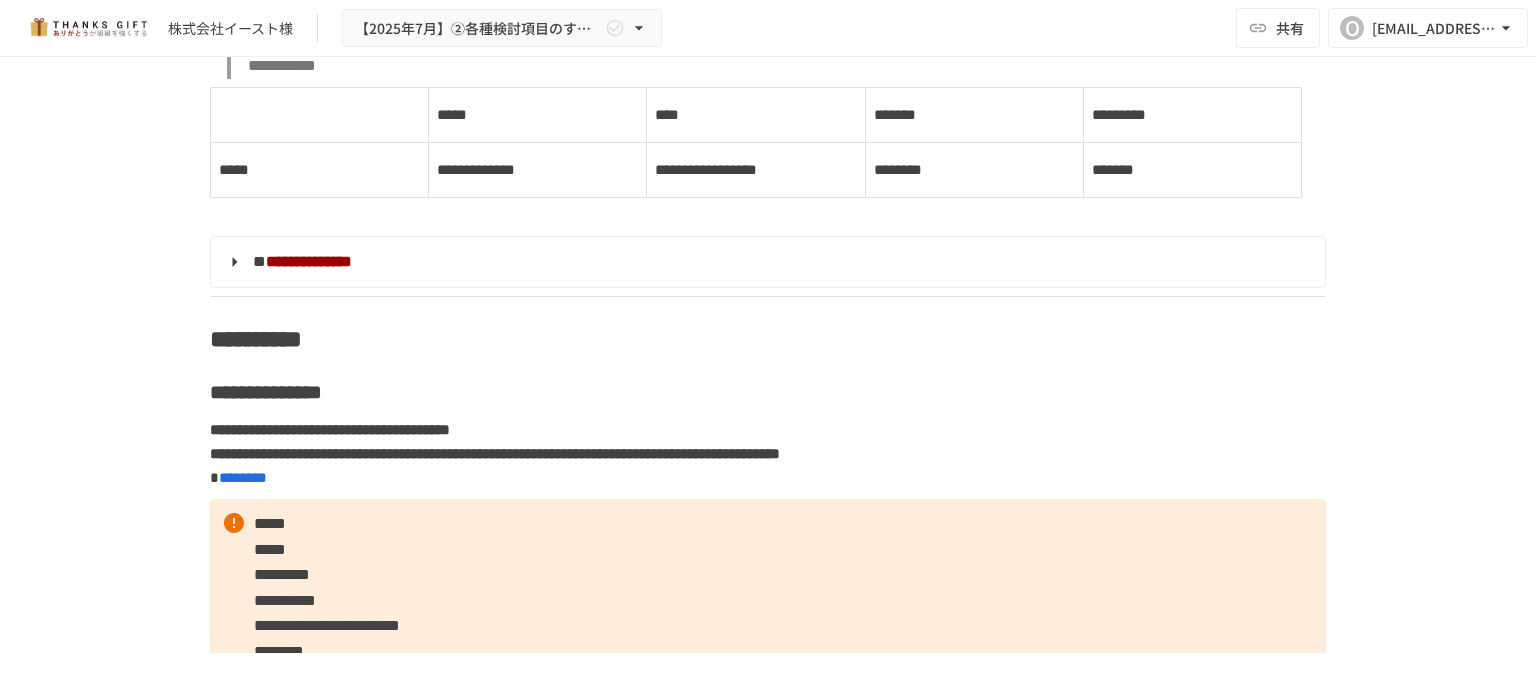 click at bounding box center [319, 115] 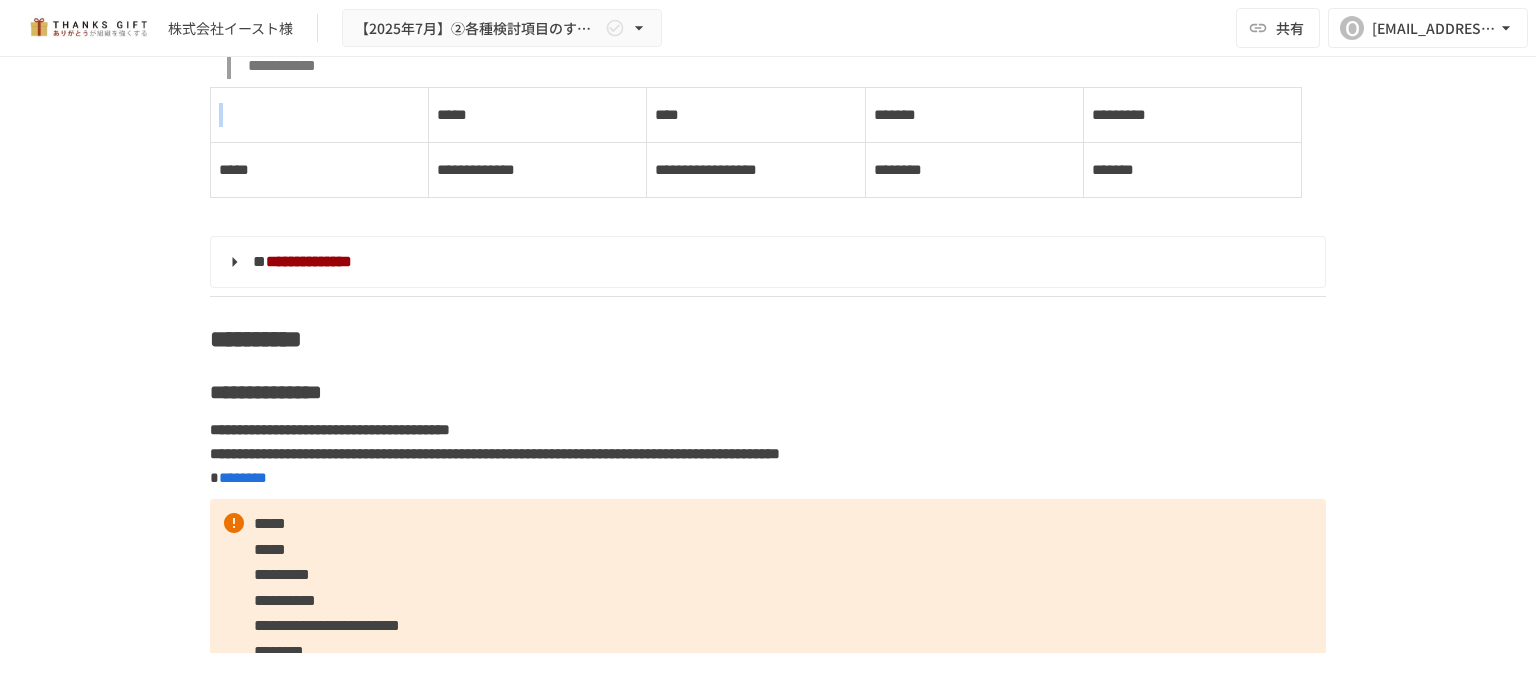 click at bounding box center (319, 115) 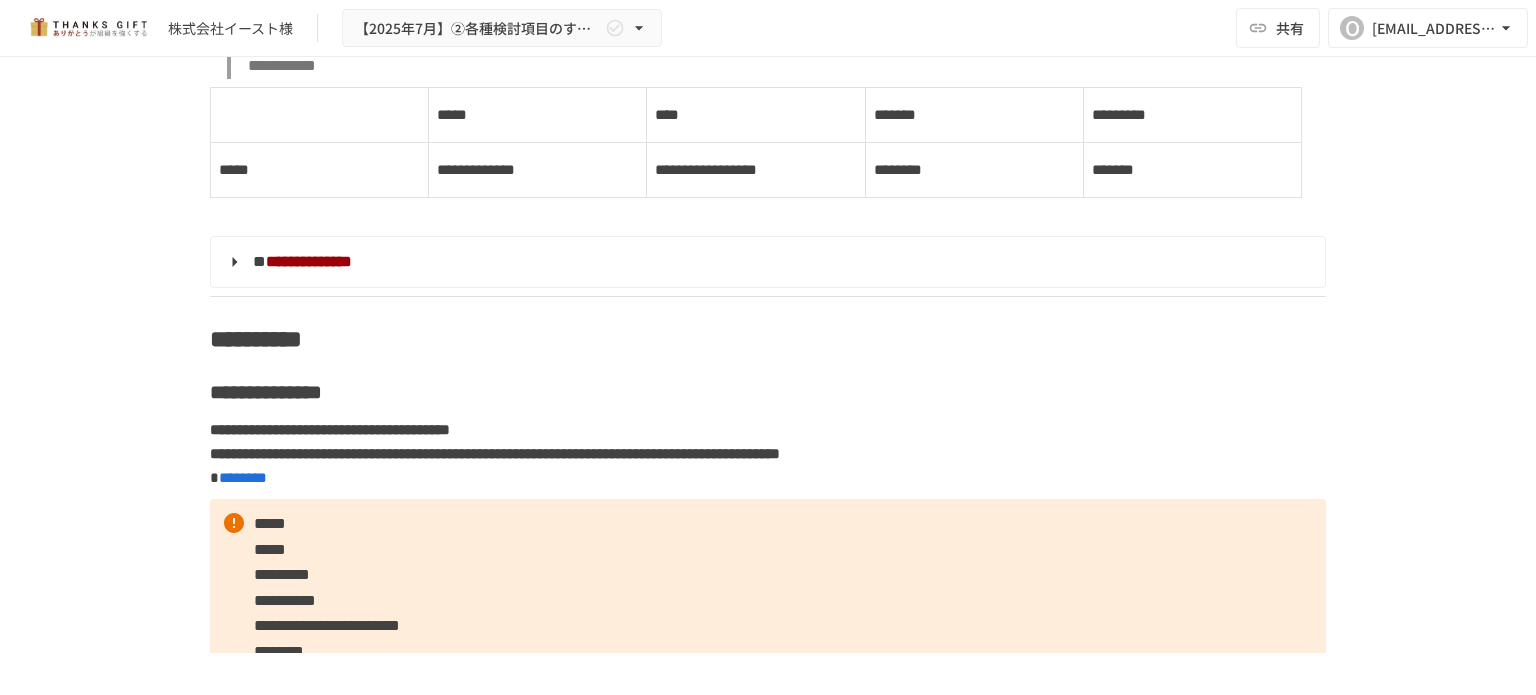 click on "**********" at bounding box center (768, 355) 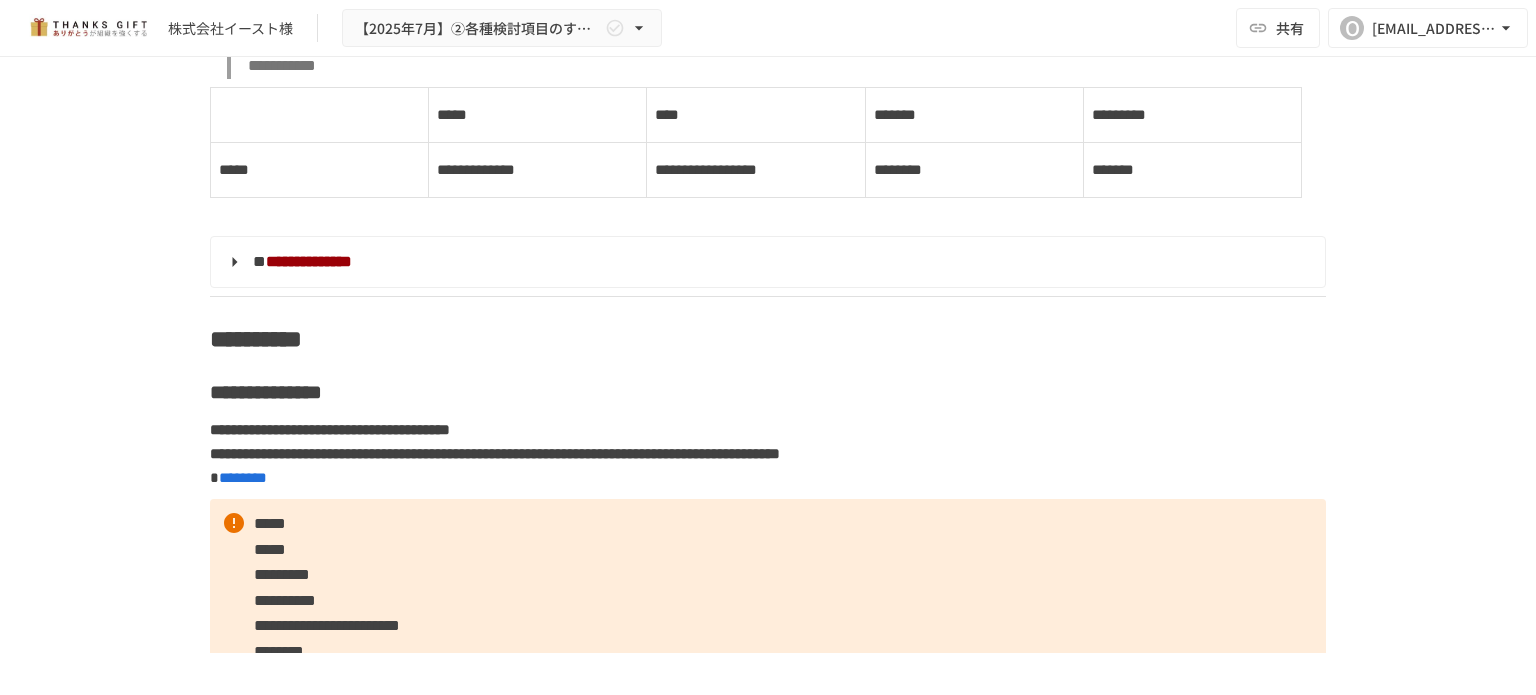 click on "**********" at bounding box center [768, 262] 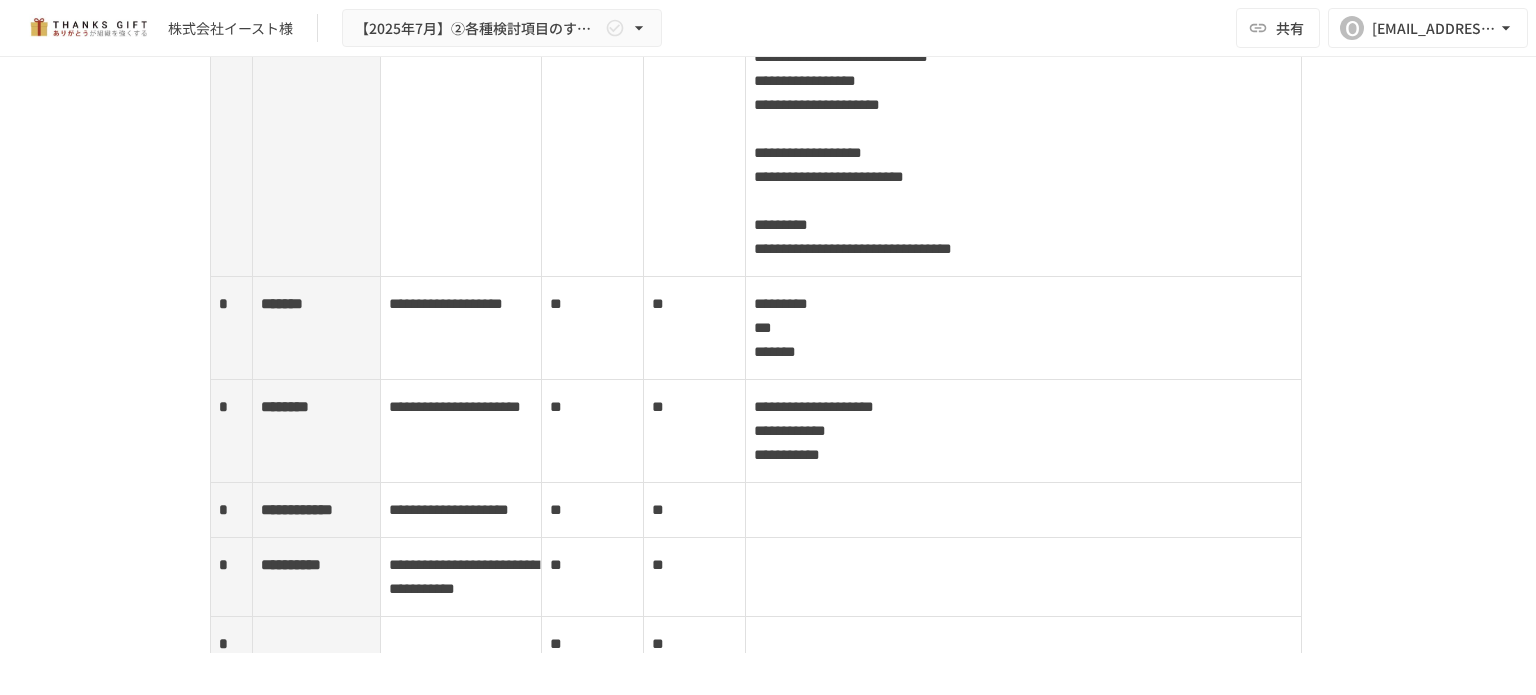 scroll, scrollTop: 5180, scrollLeft: 0, axis: vertical 